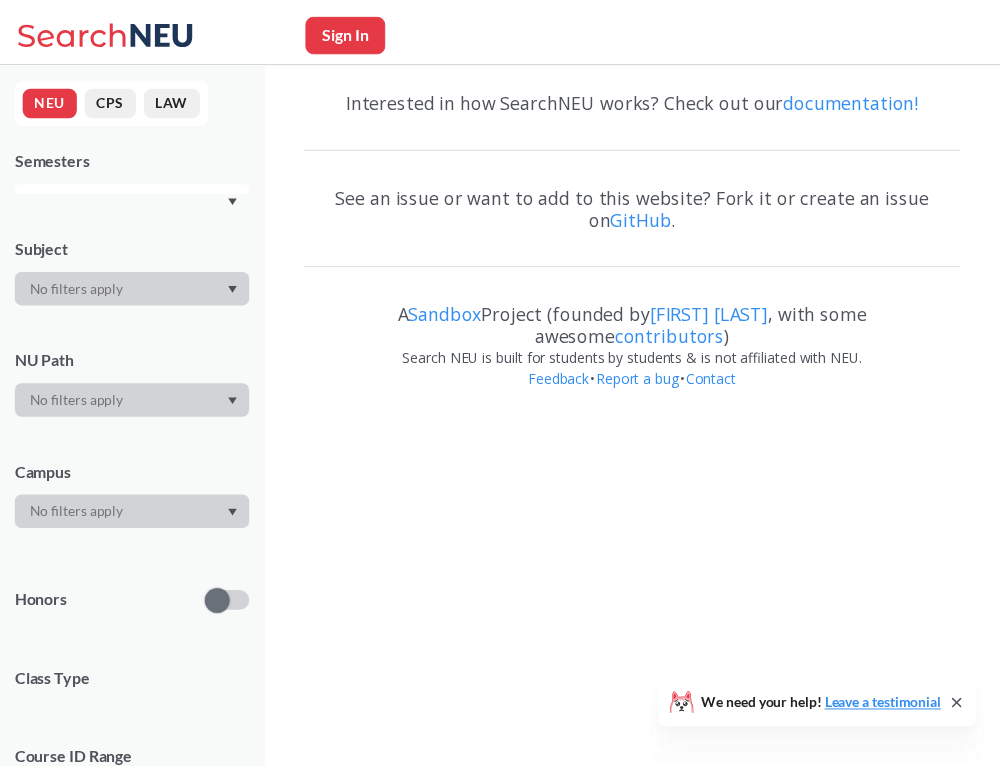 scroll, scrollTop: 0, scrollLeft: 0, axis: both 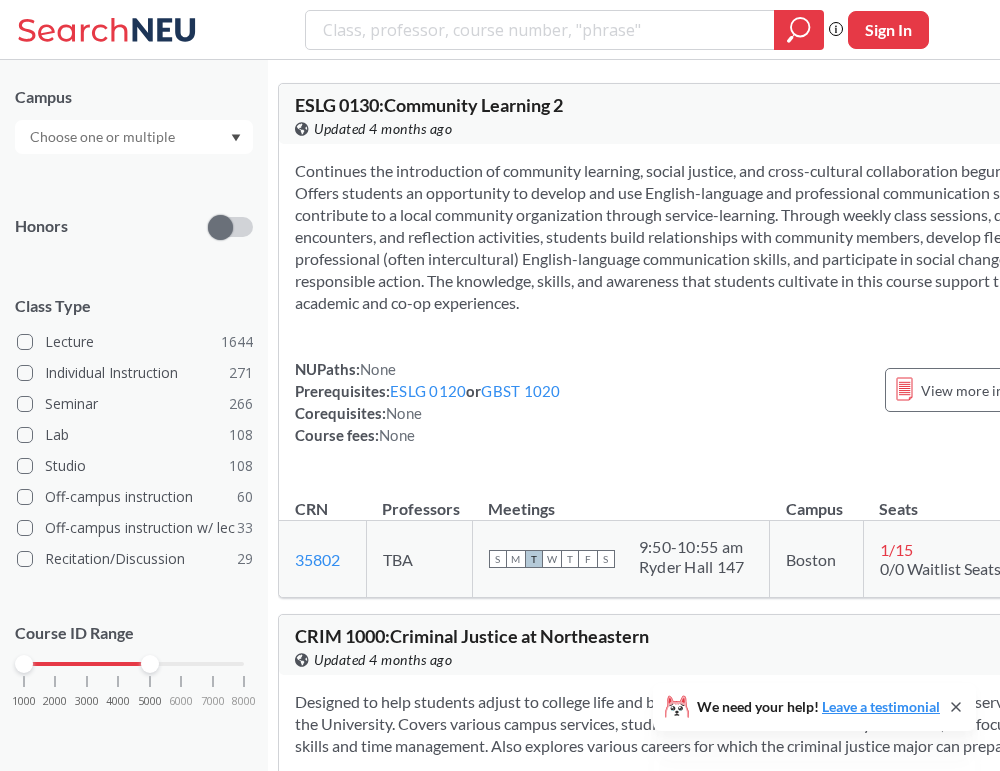 click on "1000 2000 3000 4000 5000 6000 7000 8000" at bounding box center [134, 664] 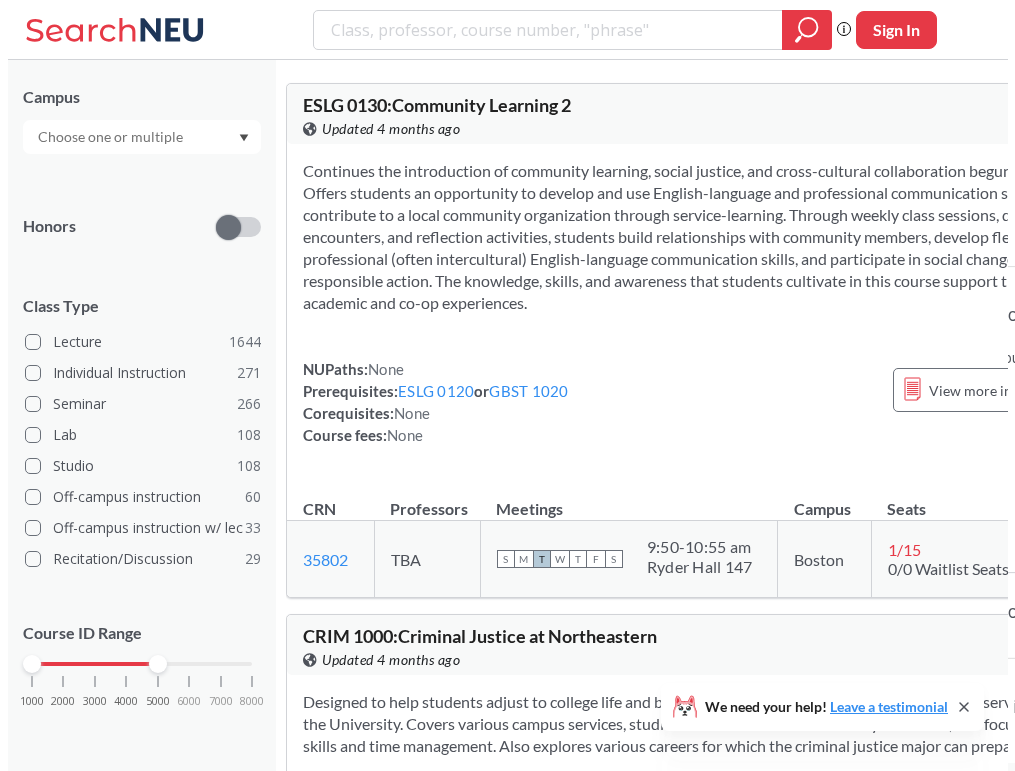 scroll, scrollTop: 0, scrollLeft: 0, axis: both 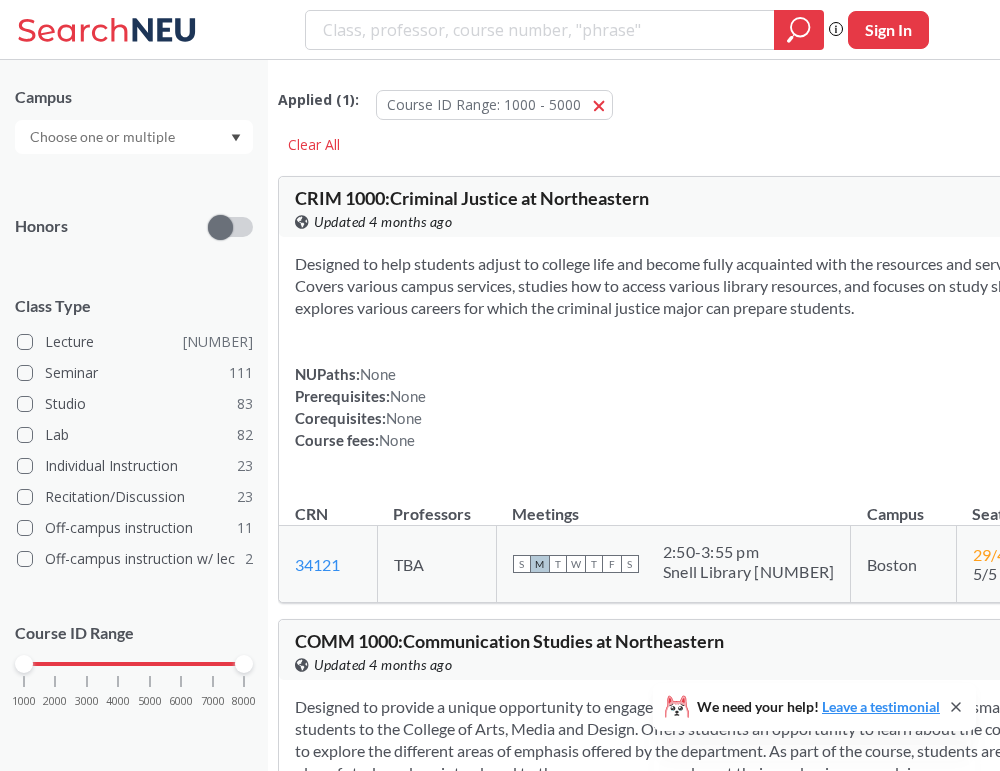 drag, startPoint x: 148, startPoint y: 662, endPoint x: 348, endPoint y: 668, distance: 200.08998 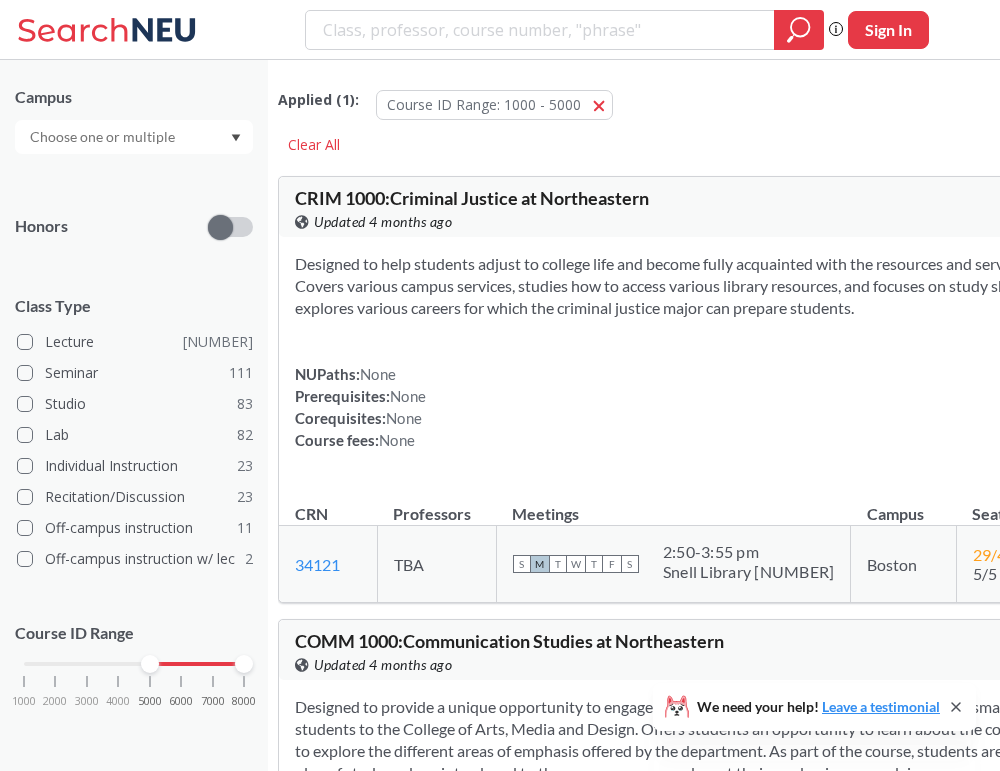 drag, startPoint x: 25, startPoint y: 664, endPoint x: 153, endPoint y: 663, distance: 128.0039 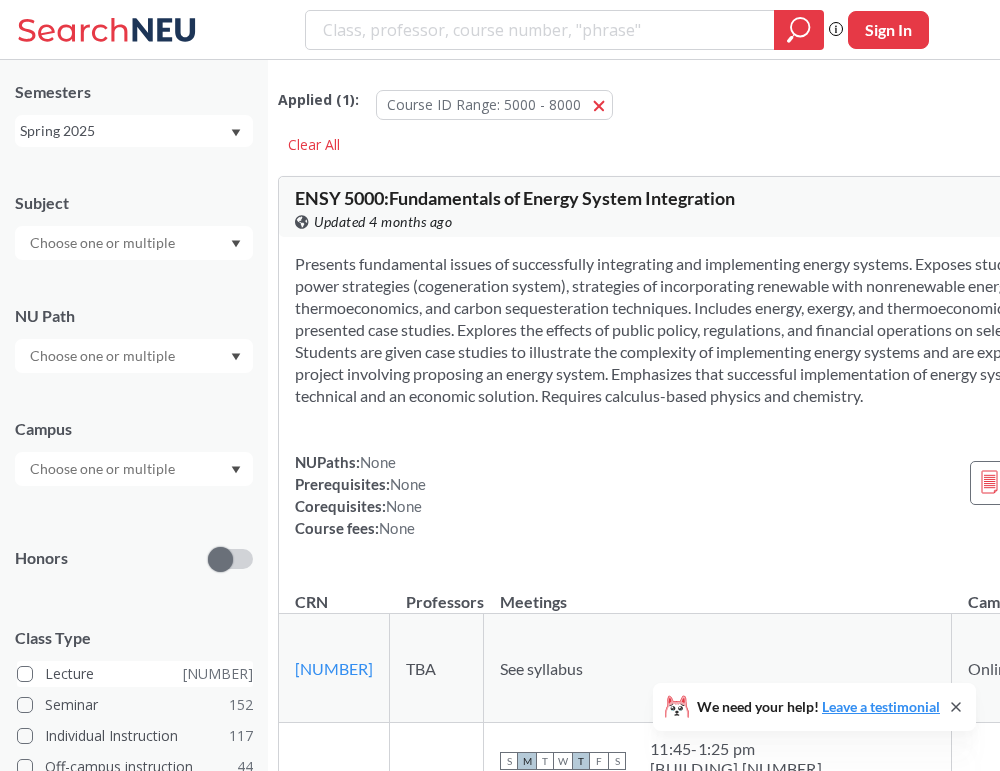 scroll, scrollTop: 0, scrollLeft: 0, axis: both 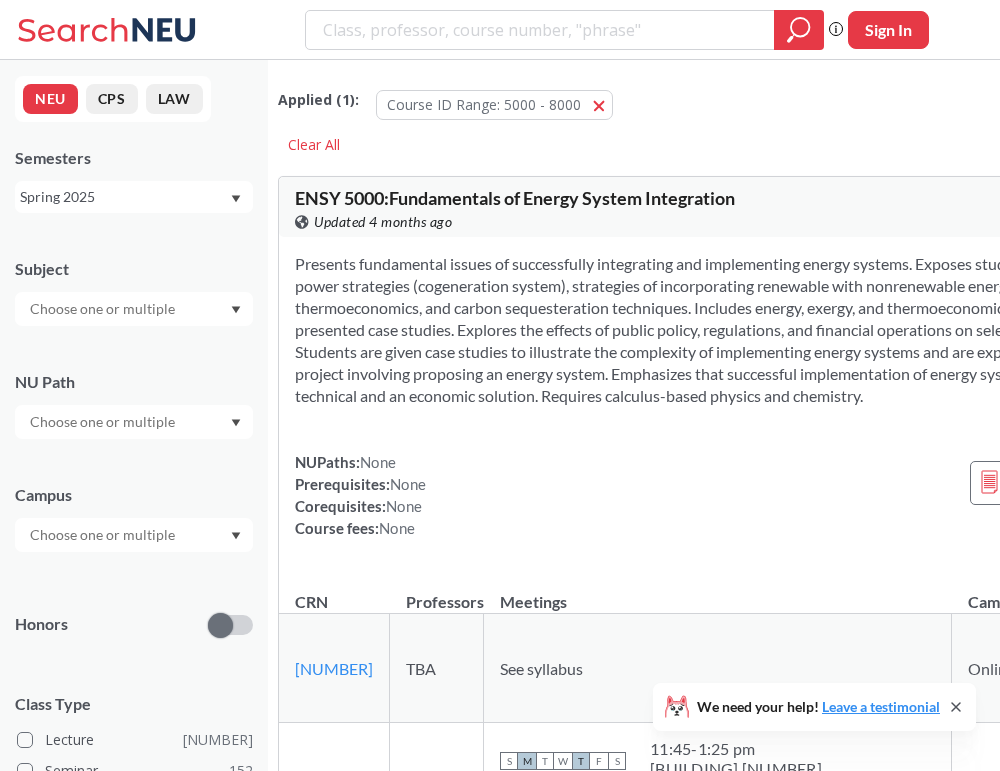 click at bounding box center [104, 309] 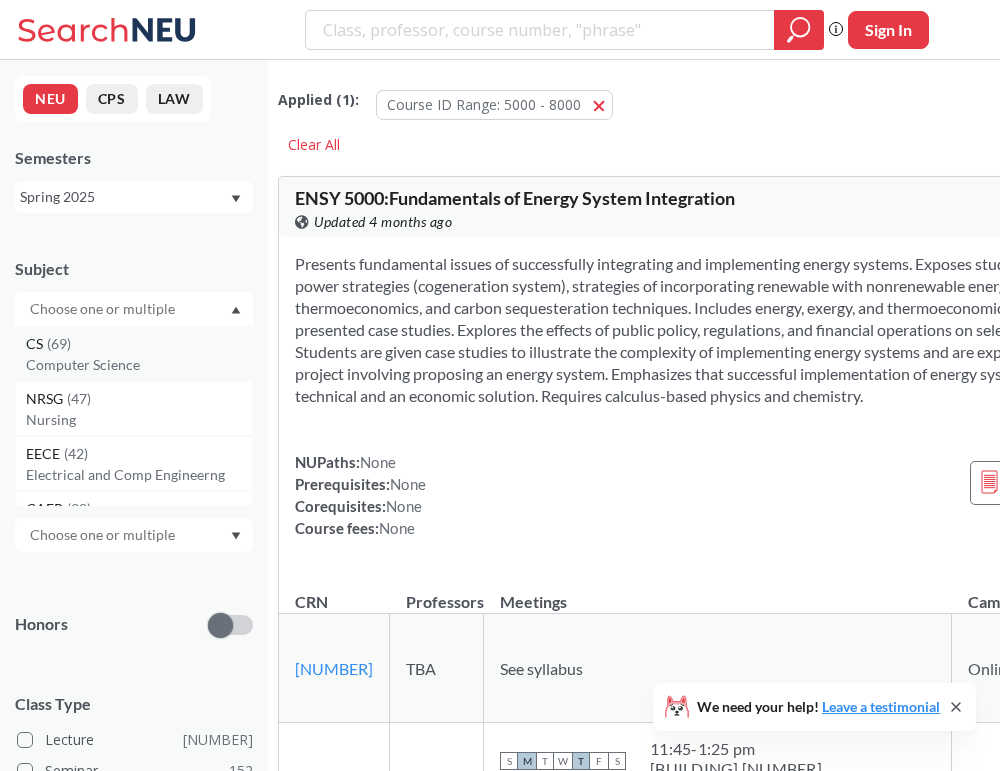 click on "Computer Science" at bounding box center [139, 365] 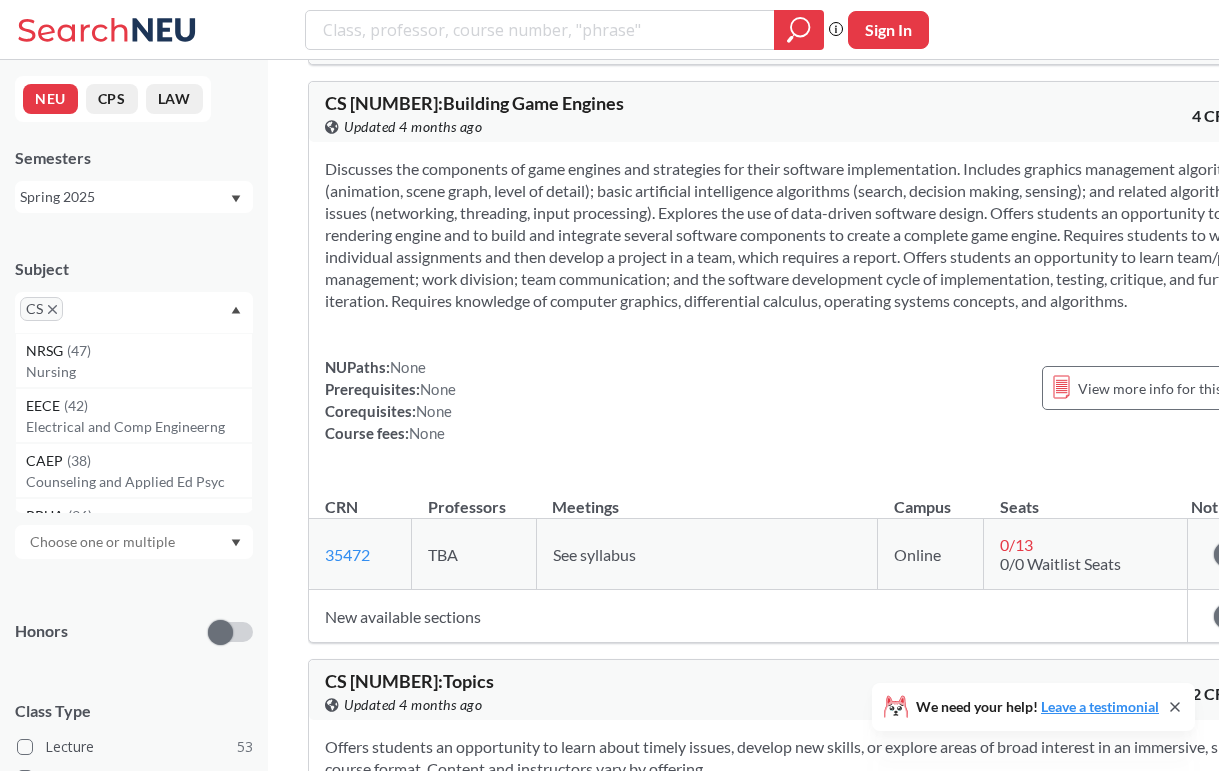 scroll, scrollTop: 19543, scrollLeft: 0, axis: vertical 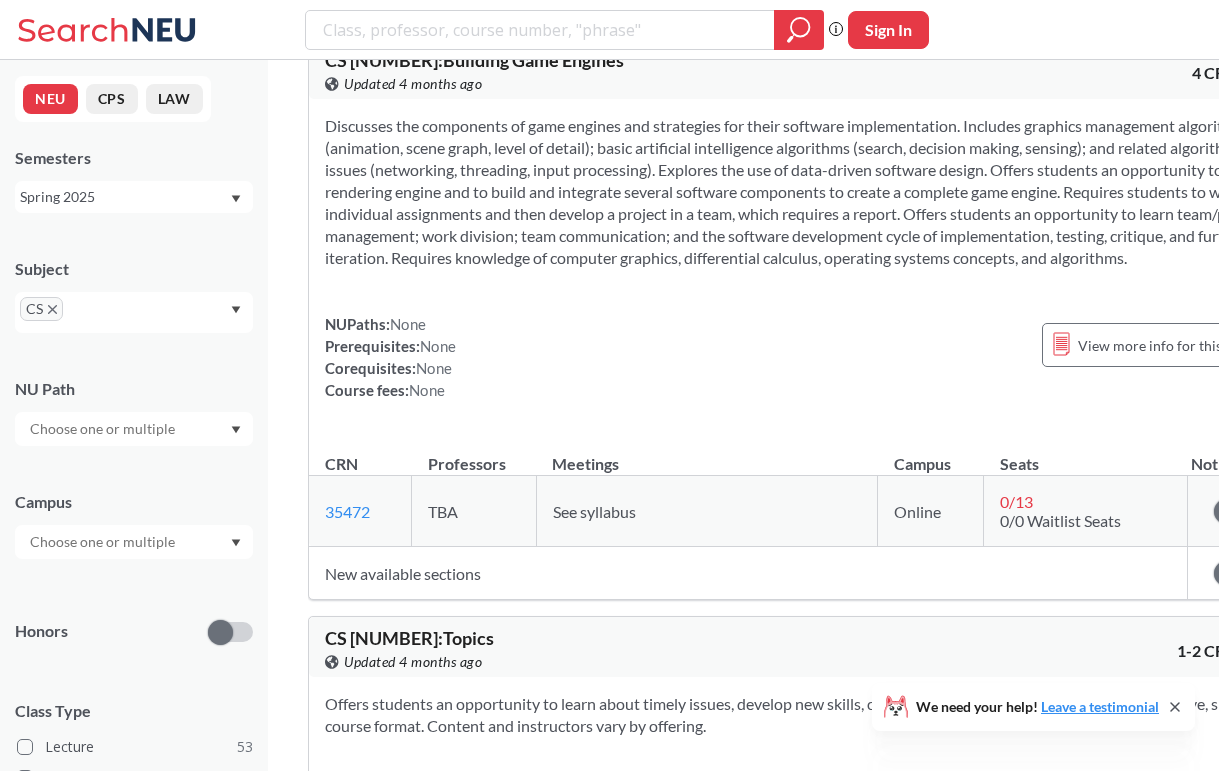 click on "Show all sections (12 more)" at bounding box center [410, 2] 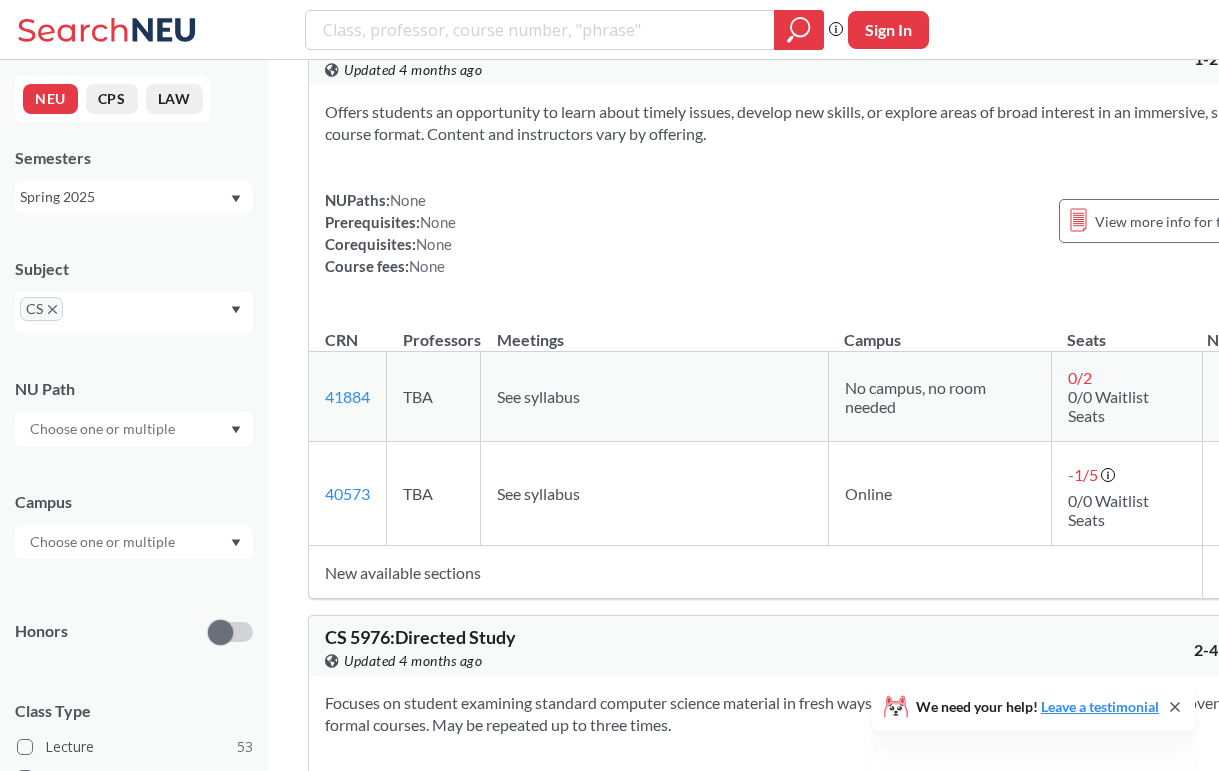 scroll, scrollTop: 21173, scrollLeft: 0, axis: vertical 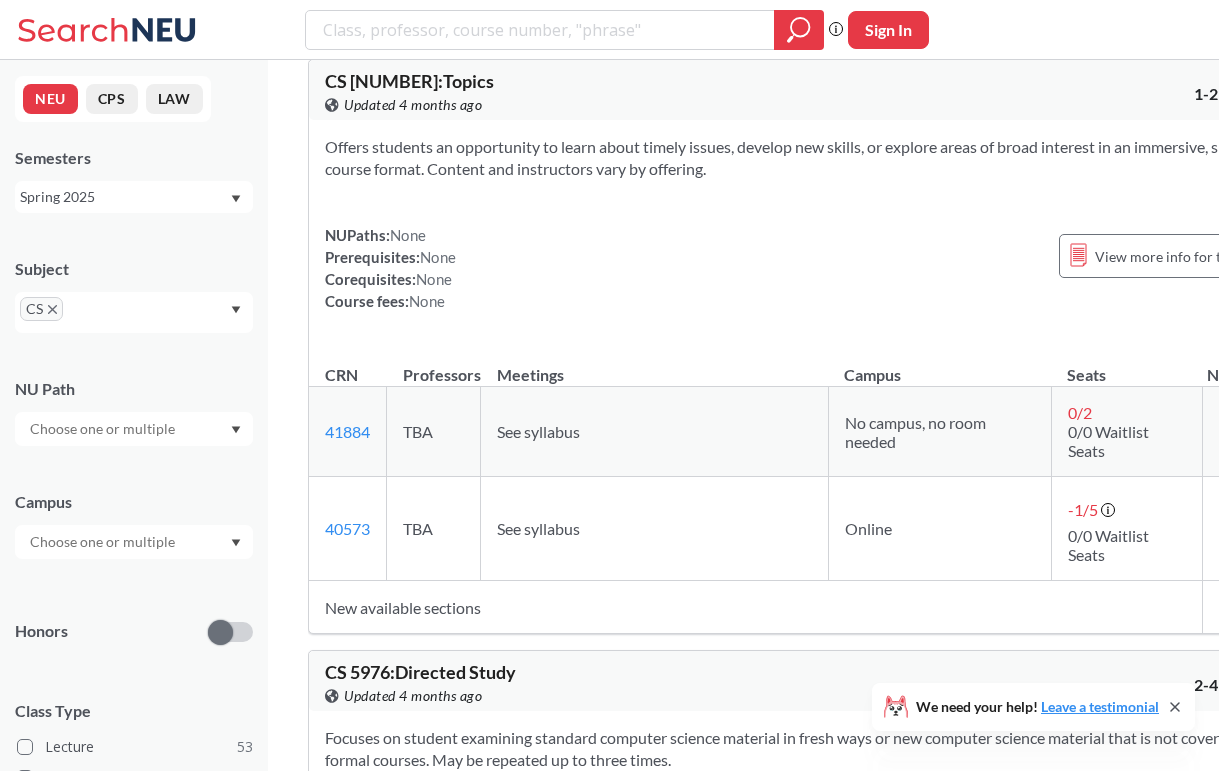 click on "Spring 2025" at bounding box center [124, 197] 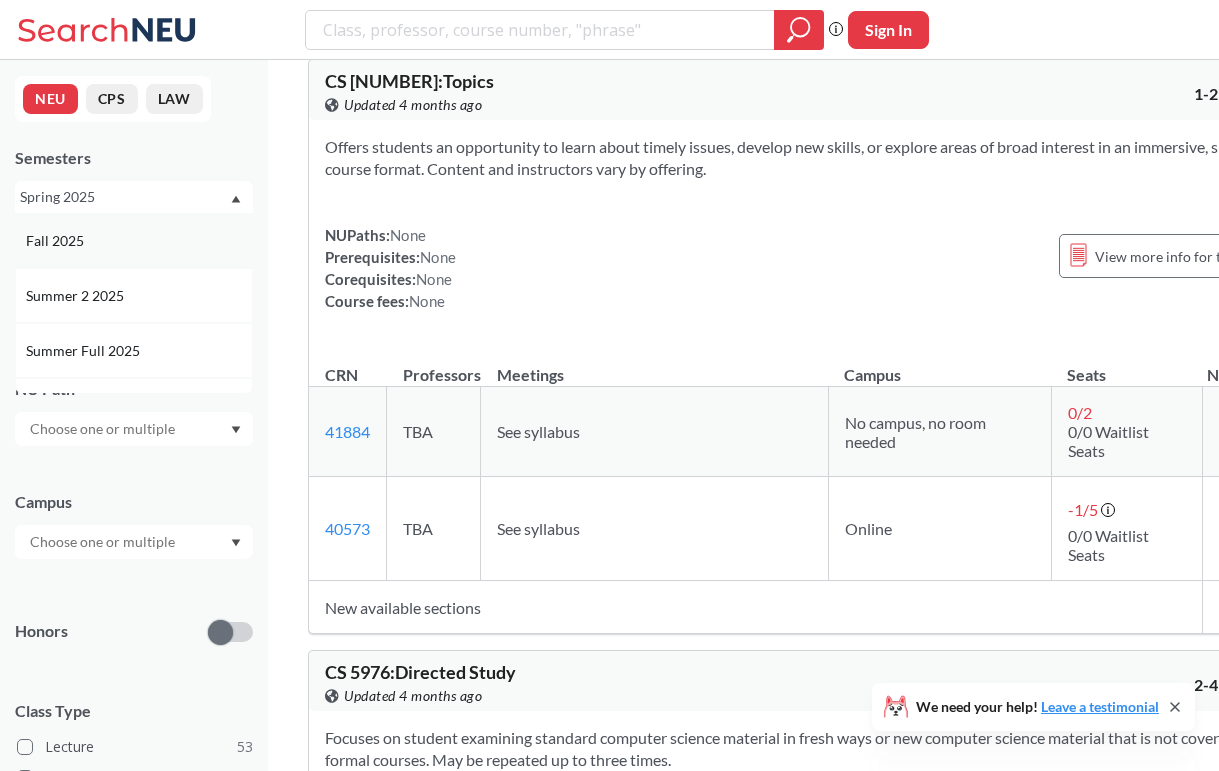 click on "Fall 2025" at bounding box center (139, 241) 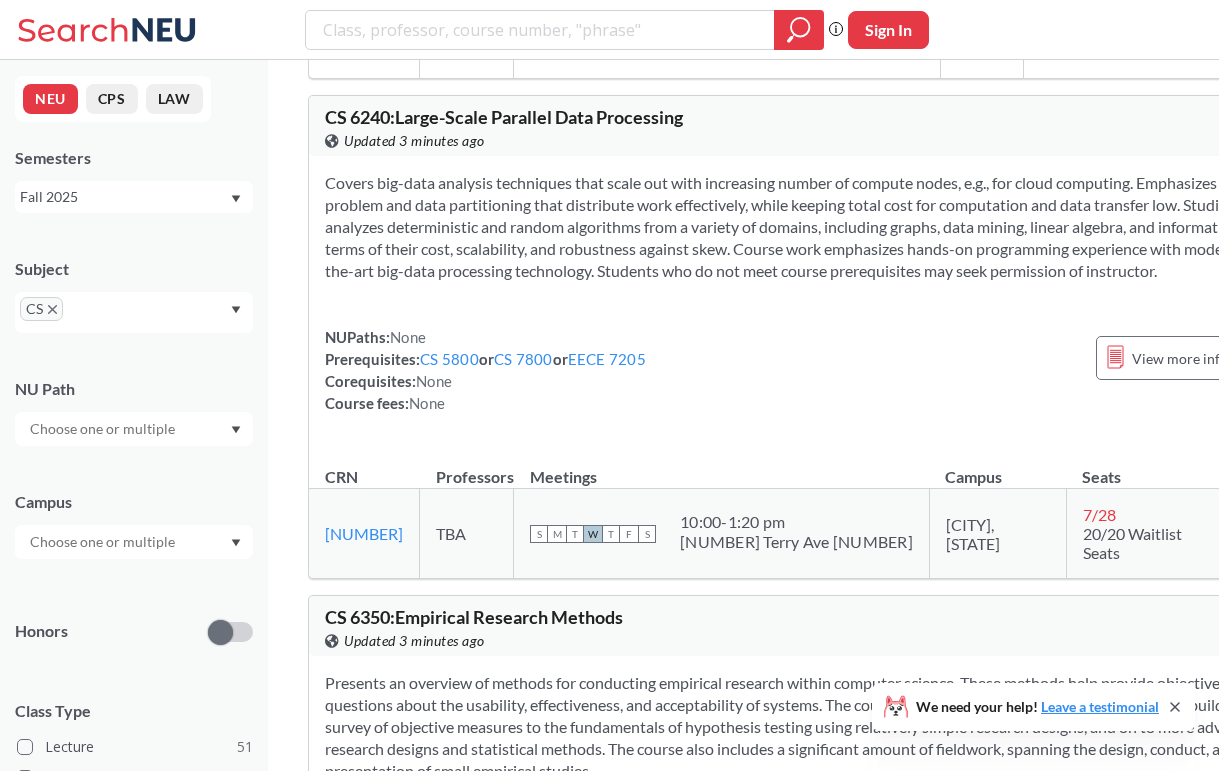 scroll, scrollTop: 21696, scrollLeft: 0, axis: vertical 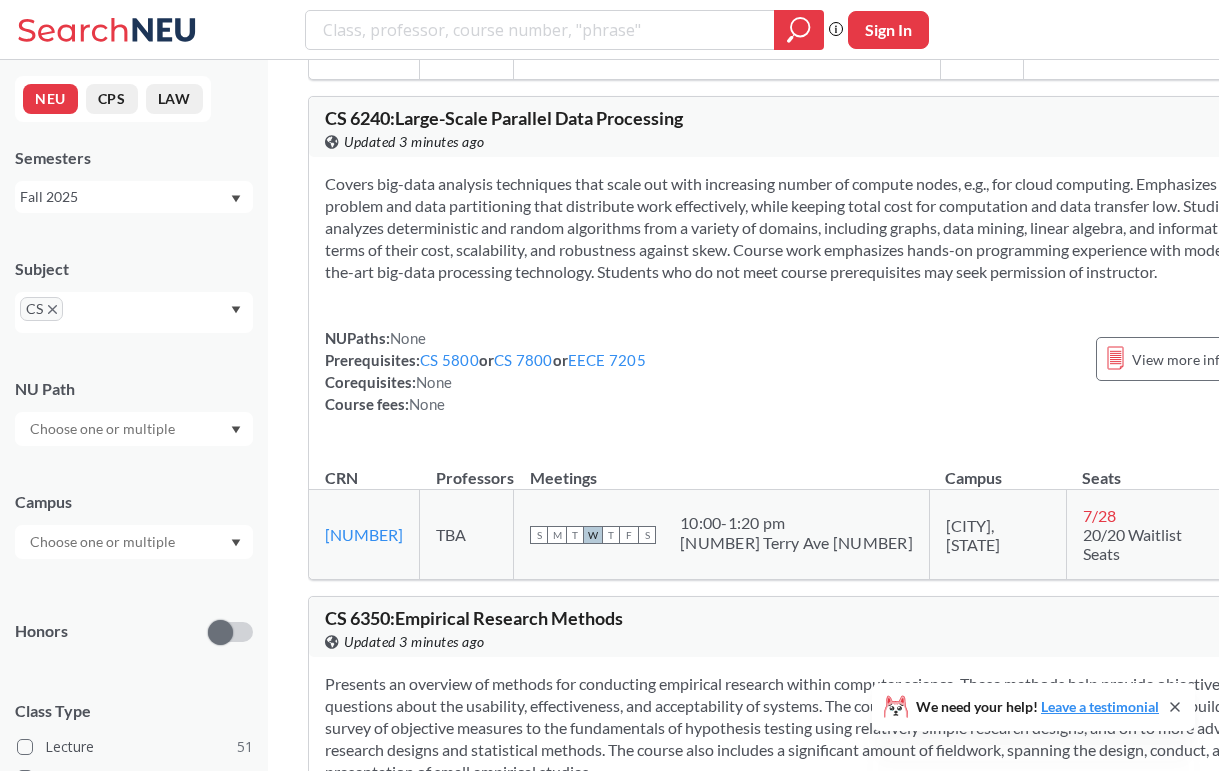click on "CS [NUMBER]" at bounding box center (657, -664) 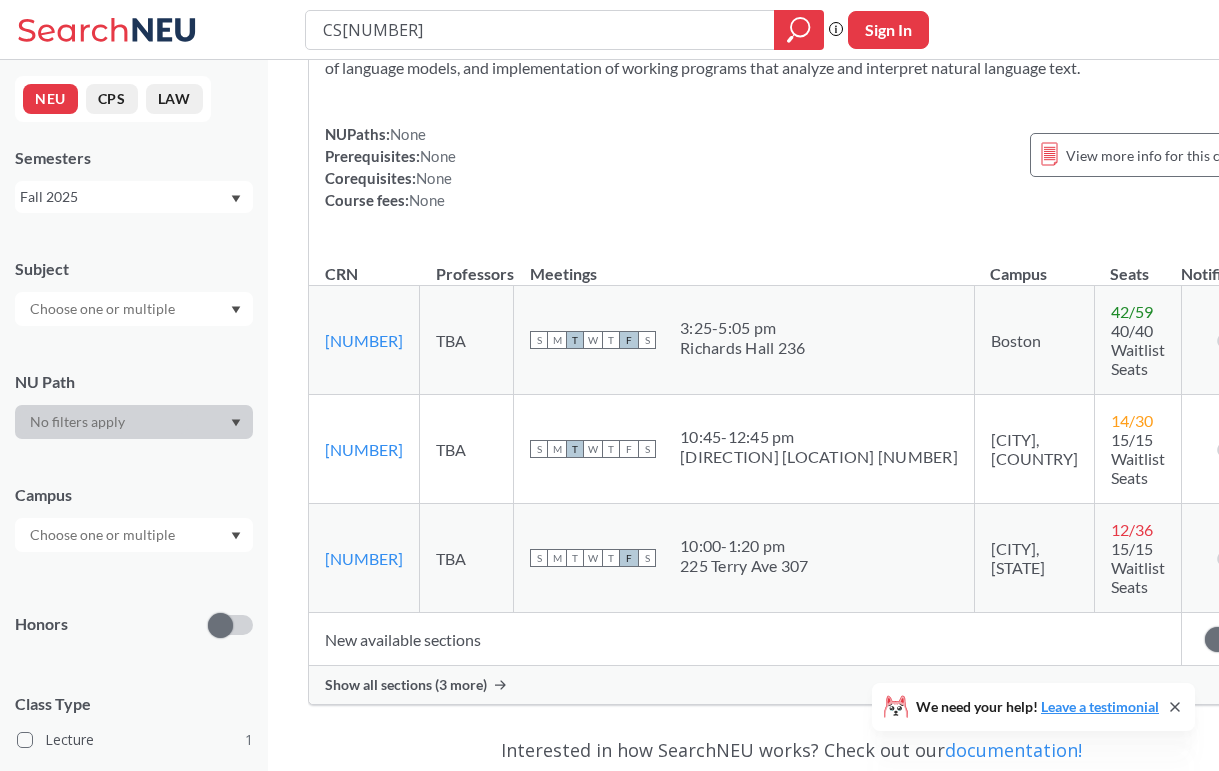 scroll, scrollTop: 217, scrollLeft: 0, axis: vertical 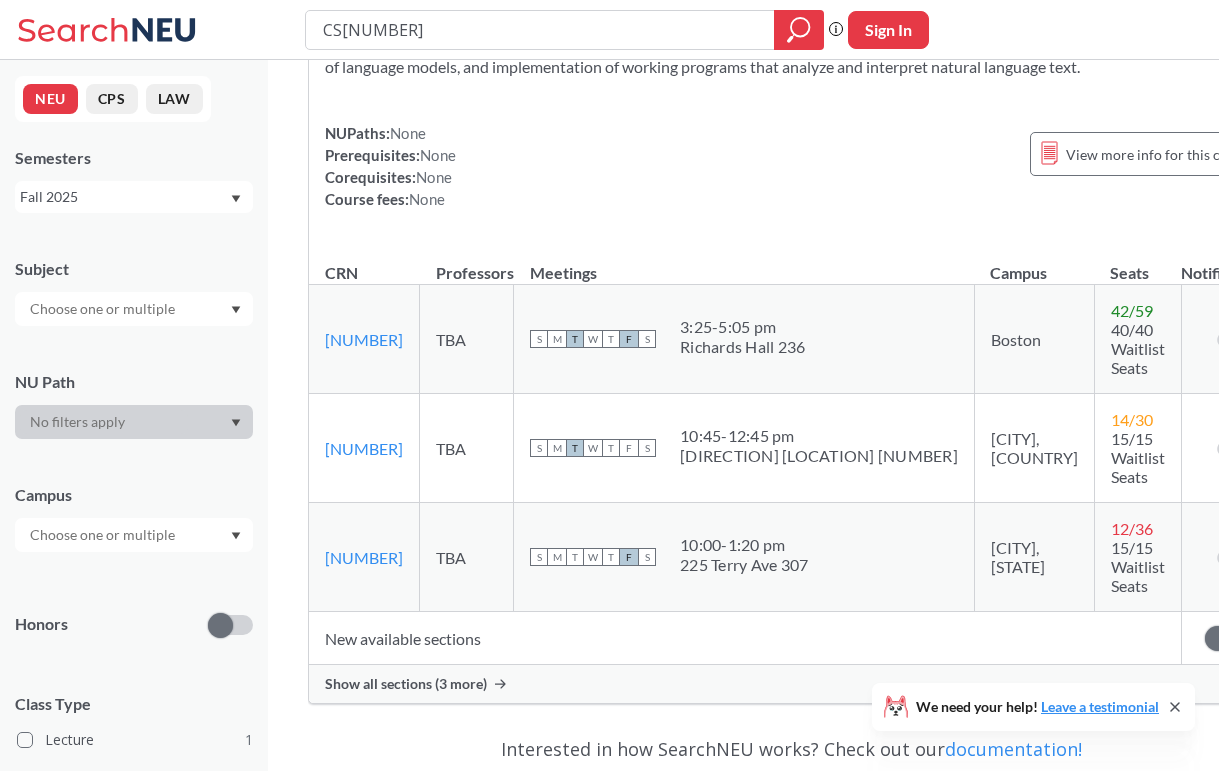 click on "Show all sections (3 more)" at bounding box center [406, 684] 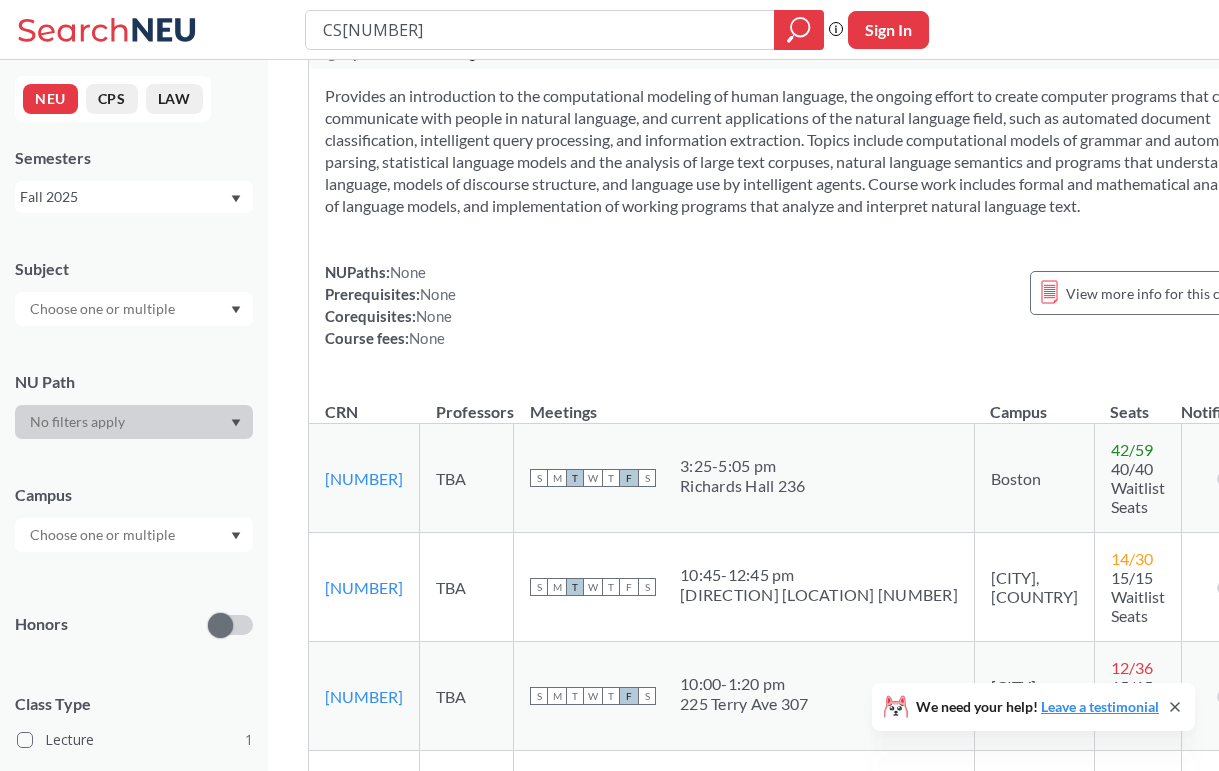 scroll, scrollTop: 0, scrollLeft: 0, axis: both 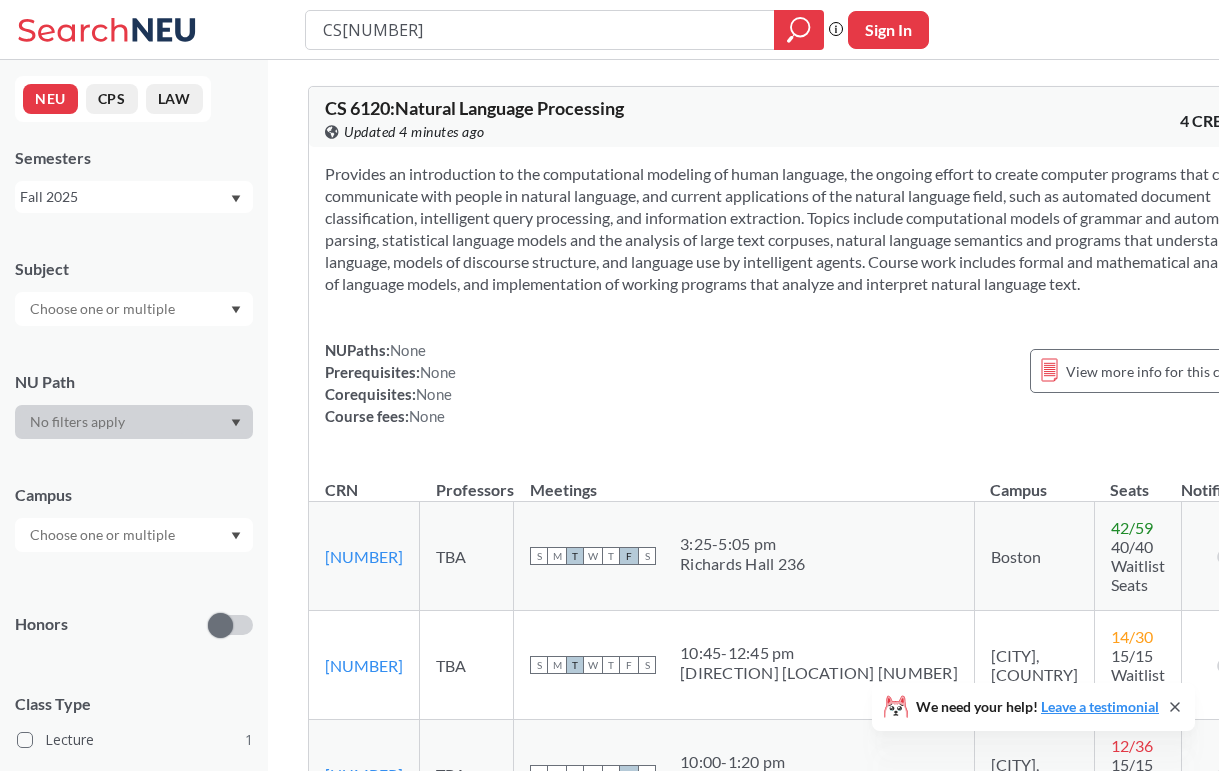 type 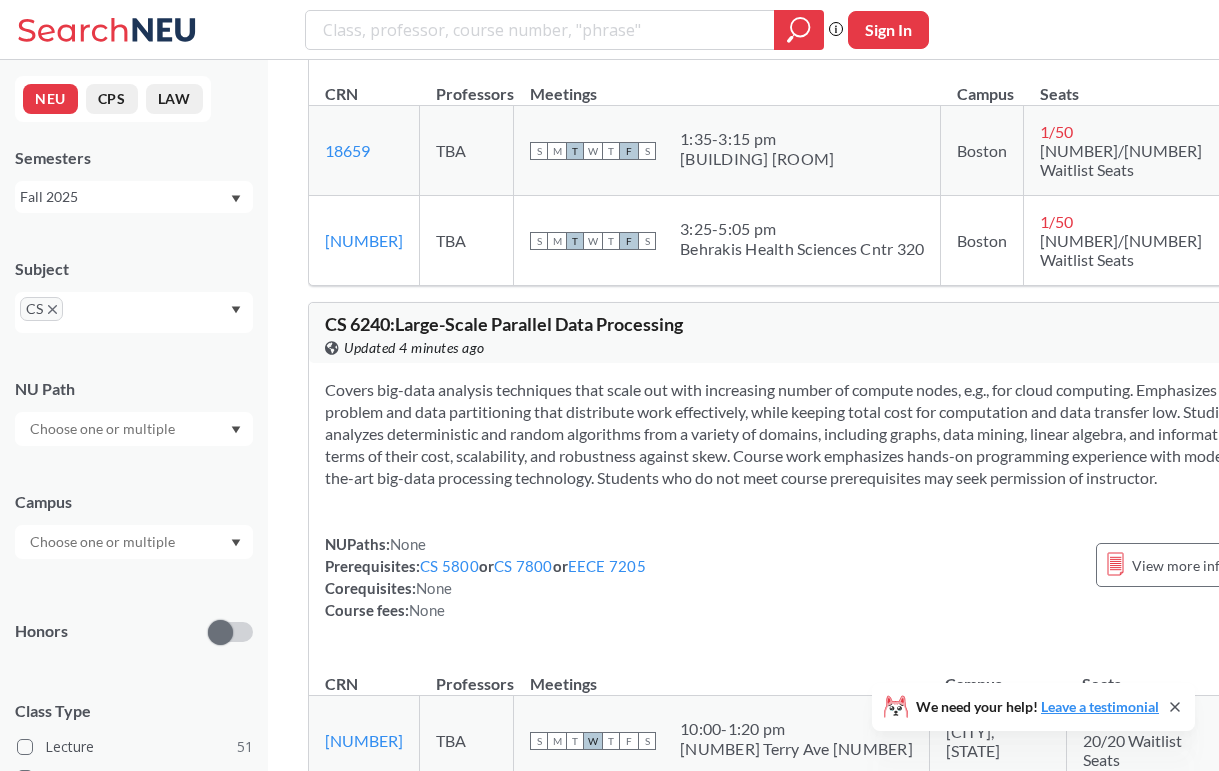 scroll, scrollTop: 21688, scrollLeft: 0, axis: vertical 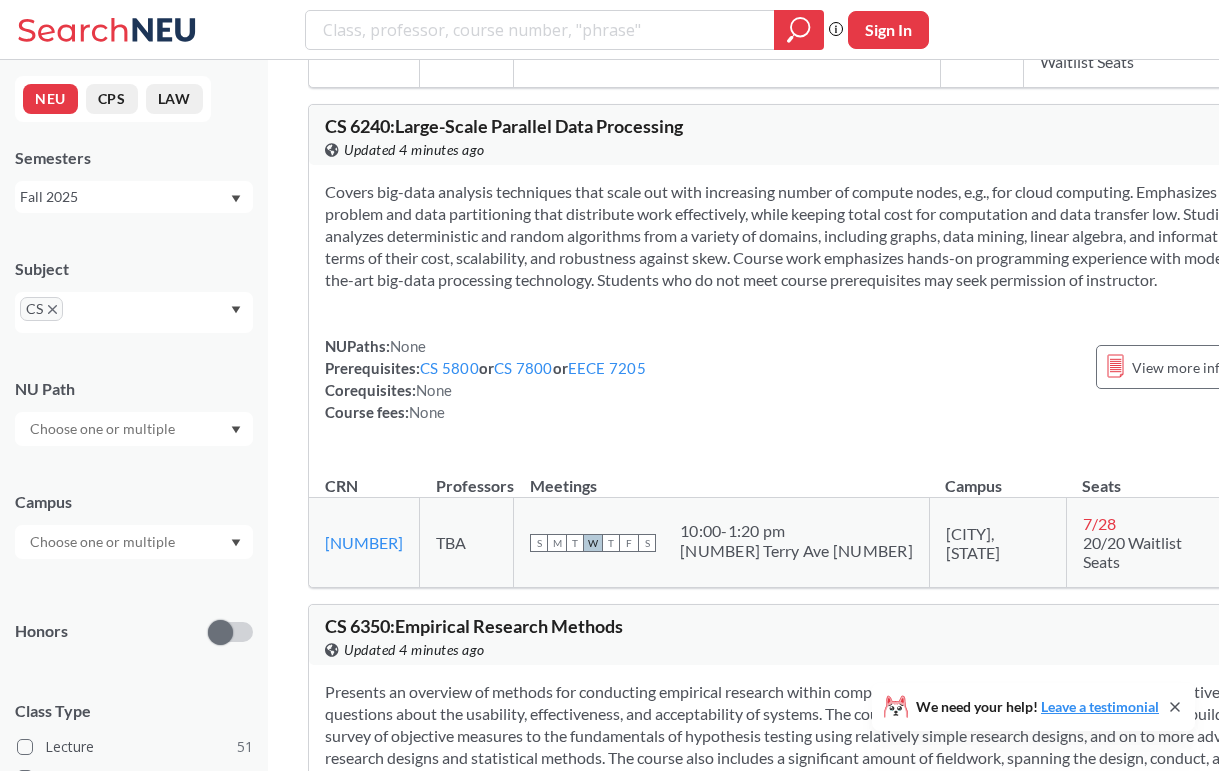 click on "CS [NUMBER]" at bounding box center (543, -656) 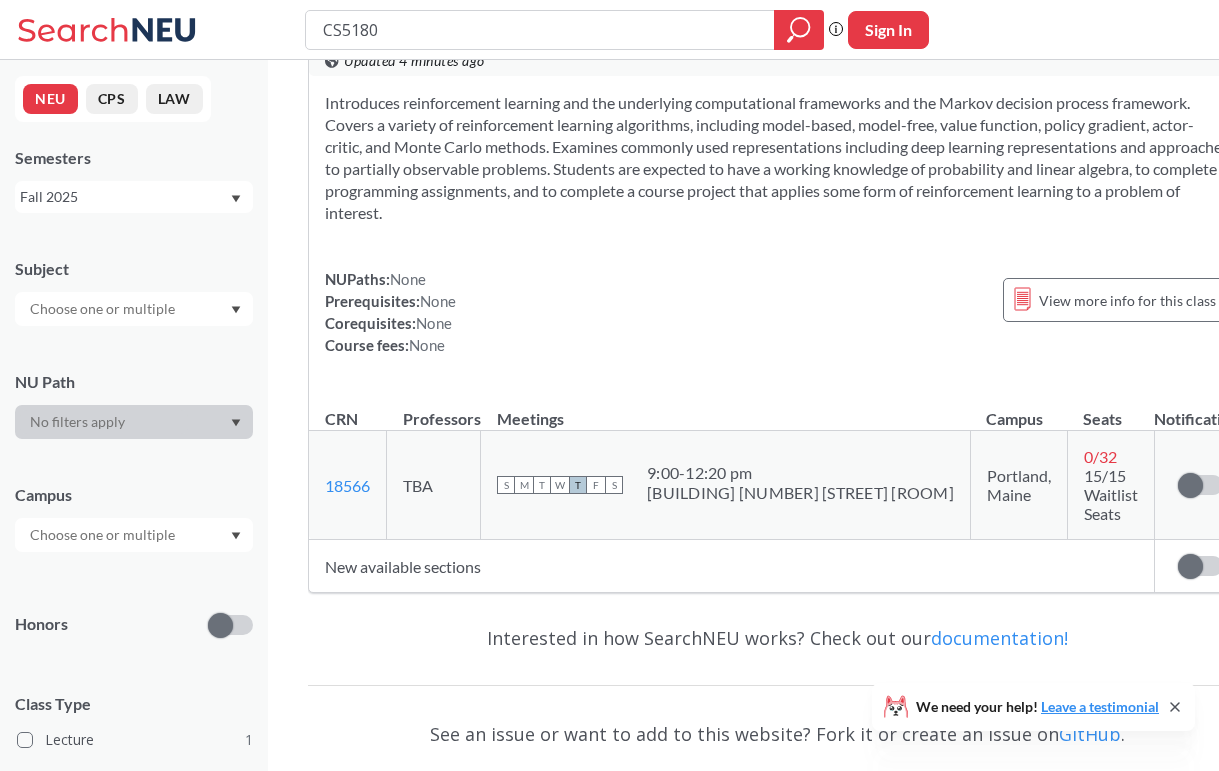 scroll, scrollTop: 171, scrollLeft: 0, axis: vertical 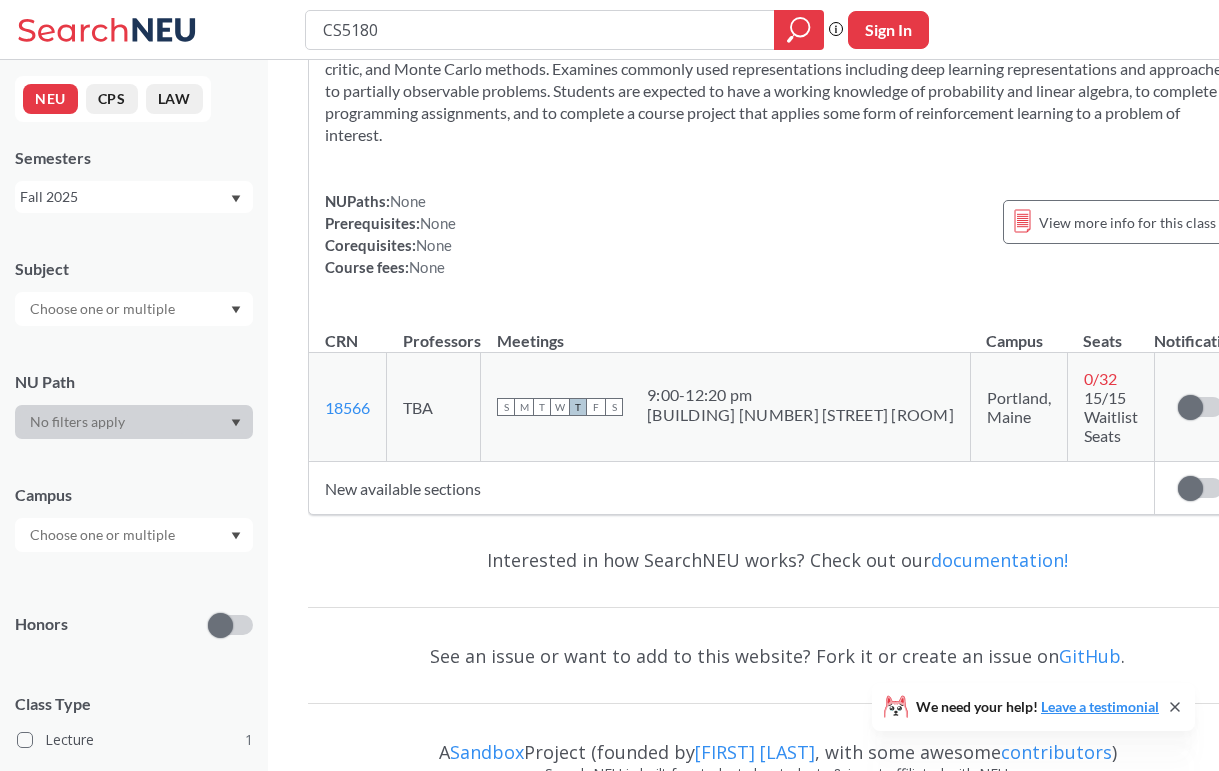 type 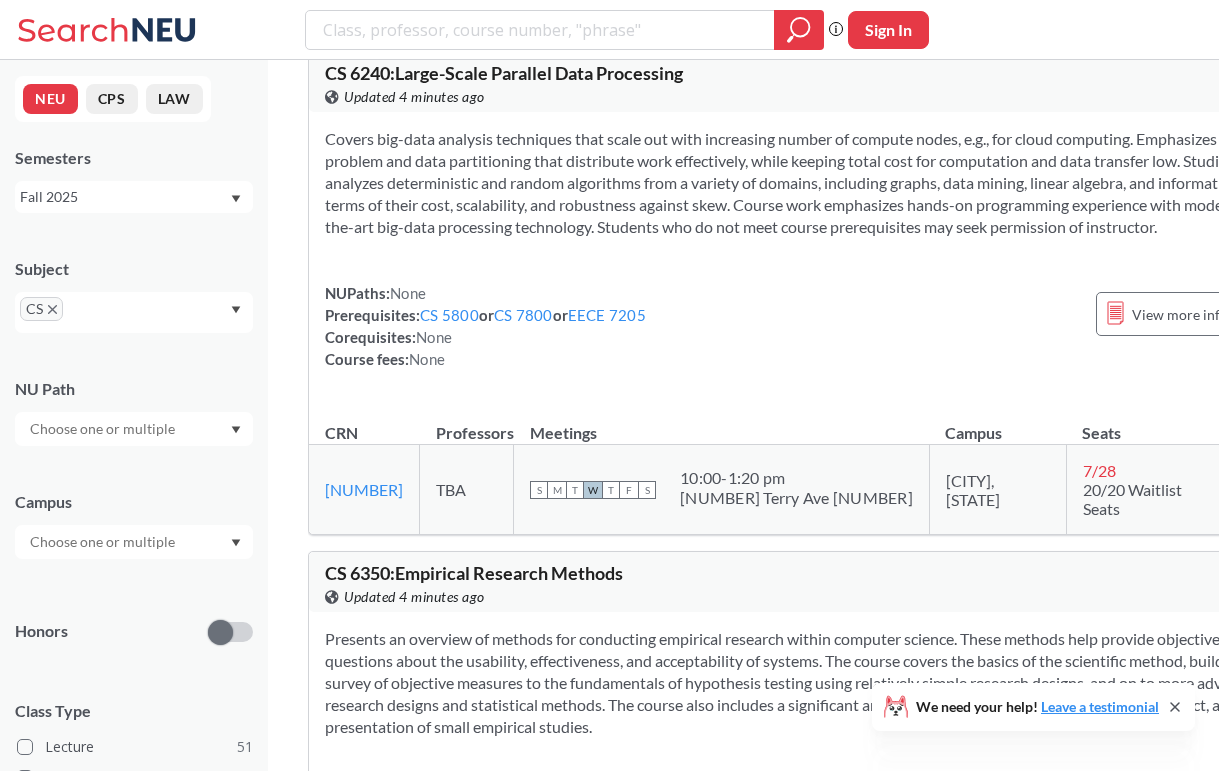 scroll, scrollTop: 21737, scrollLeft: 0, axis: vertical 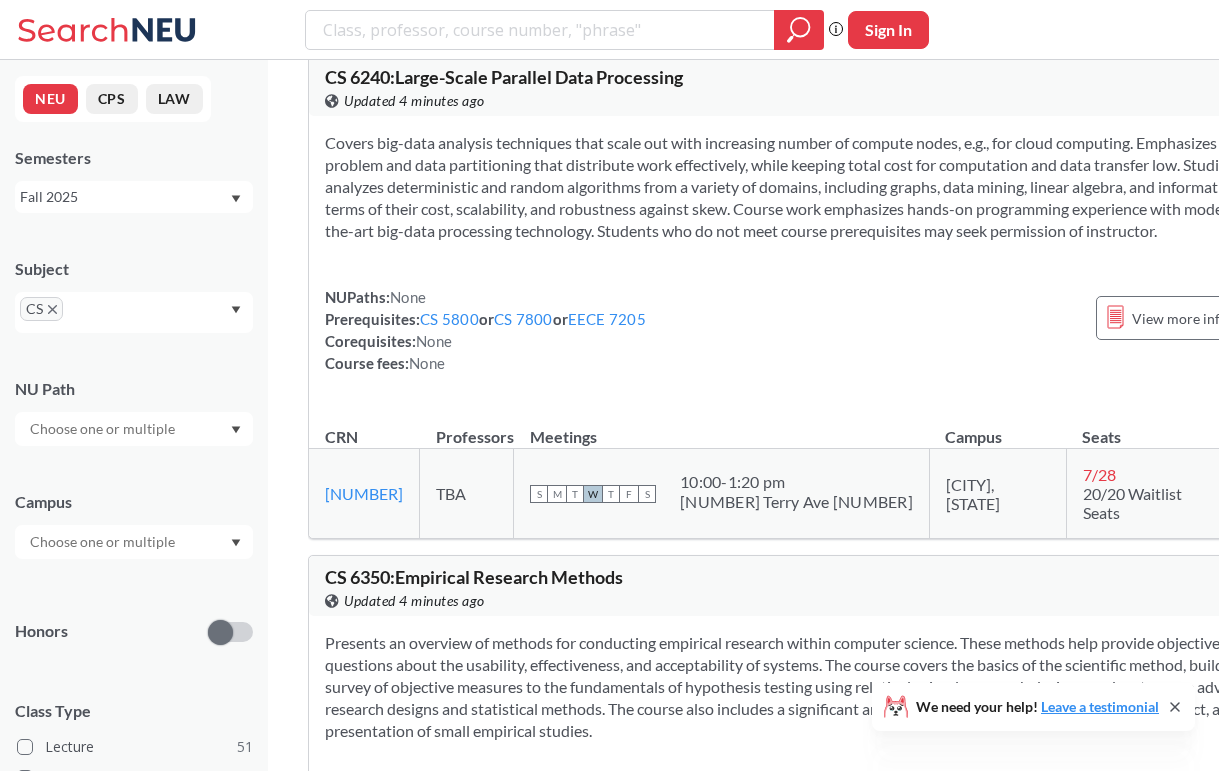 click on "CS 6140" at bounding box center (750, -705) 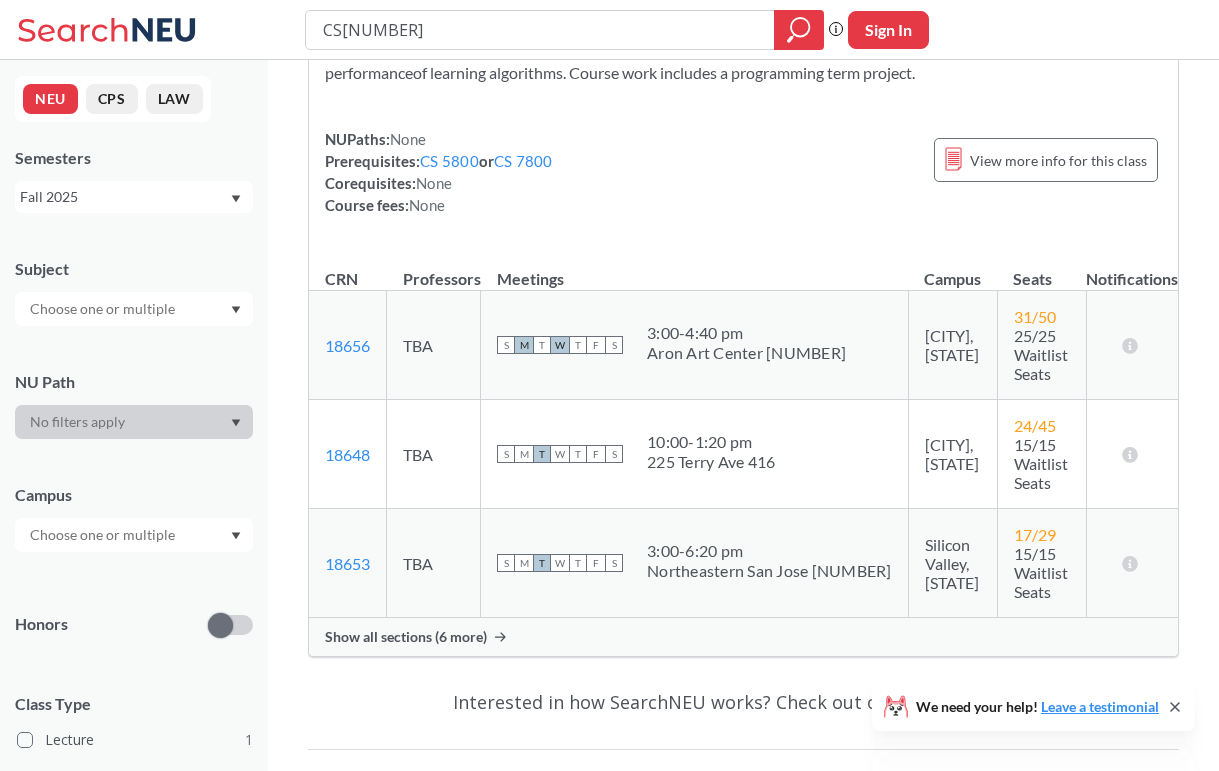 scroll, scrollTop: 227, scrollLeft: 0, axis: vertical 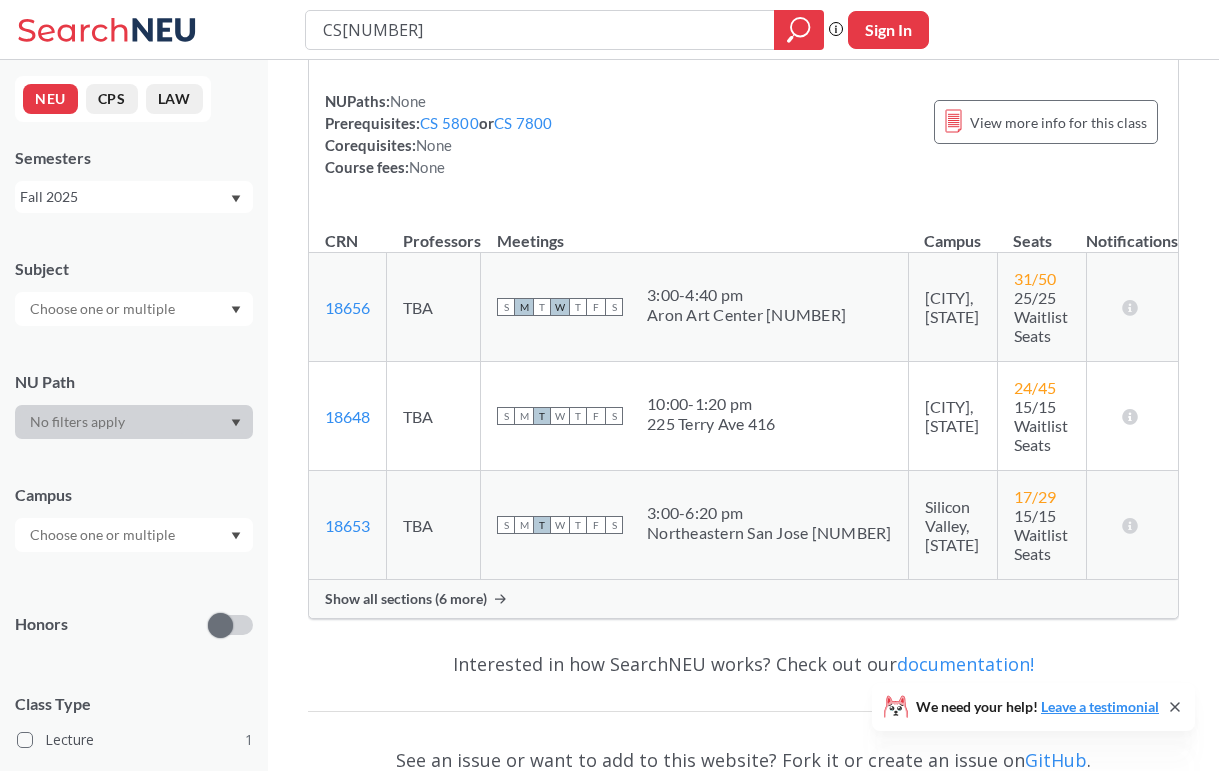 click on "Show all sections (6 more)" at bounding box center [406, 599] 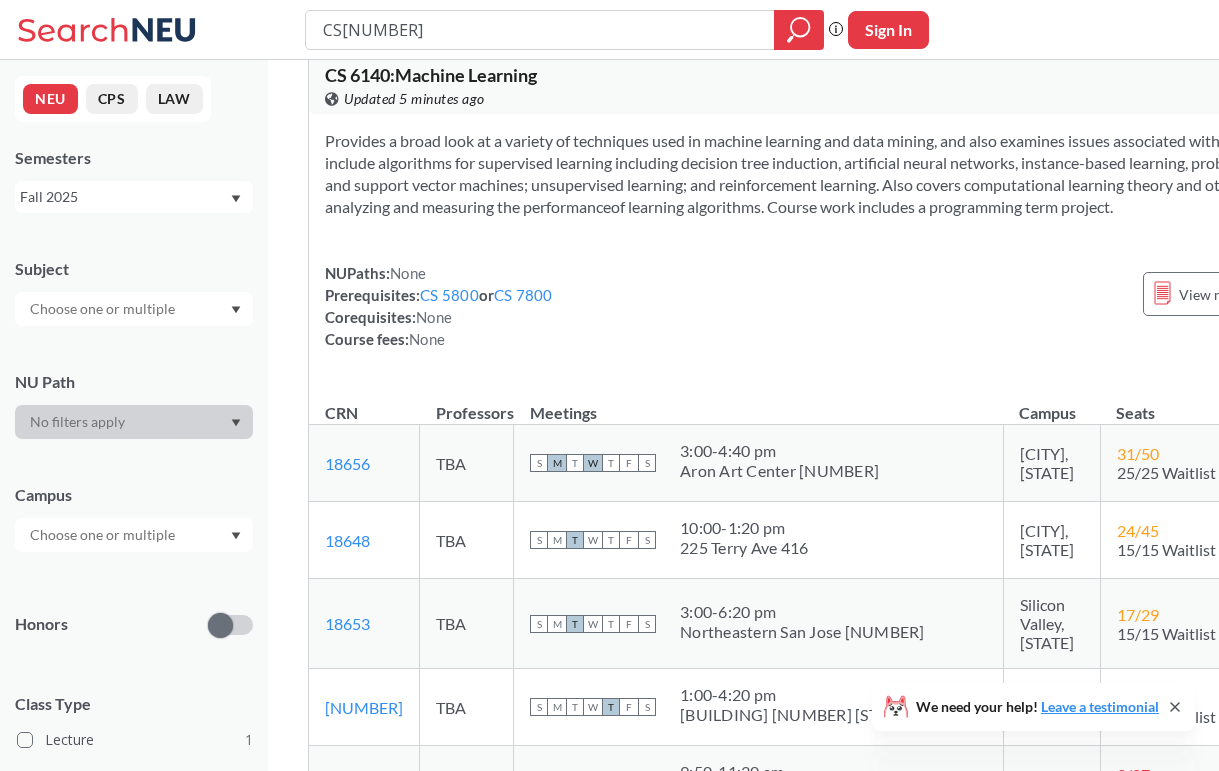 scroll, scrollTop: 0, scrollLeft: 0, axis: both 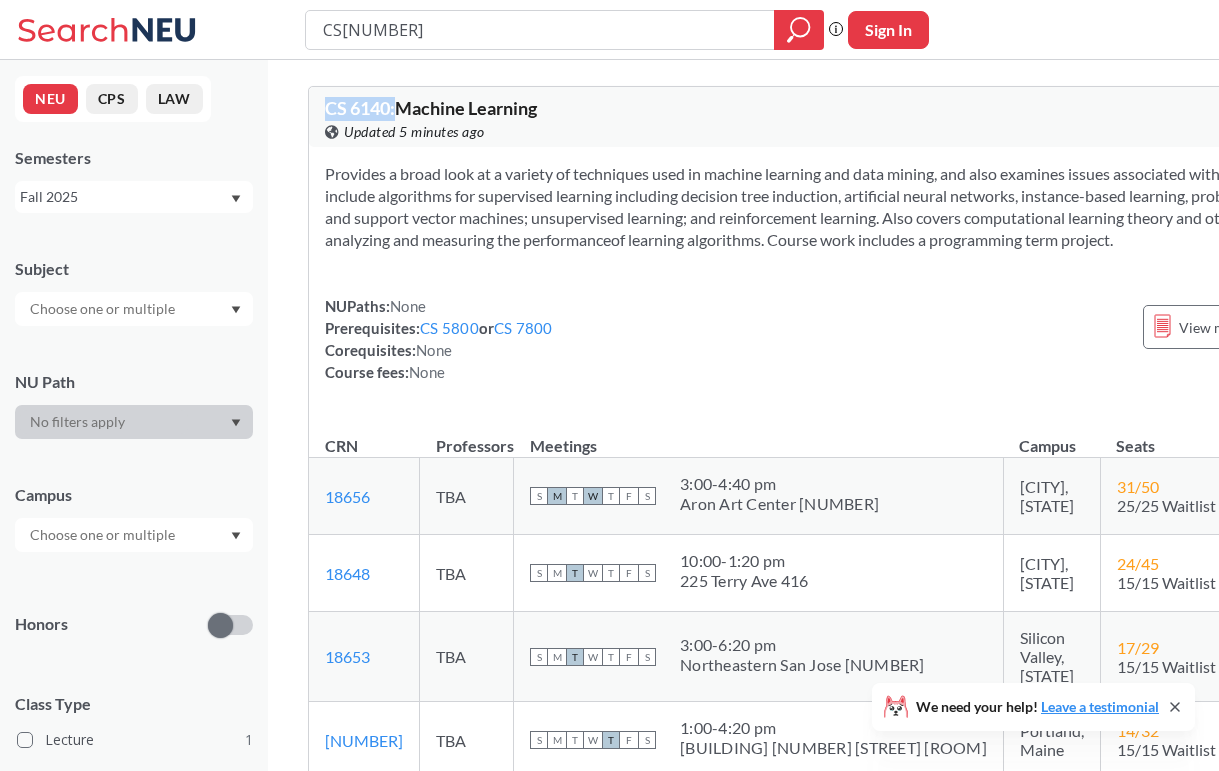 drag, startPoint x: 329, startPoint y: 108, endPoint x: 395, endPoint y: 111, distance: 66.068146 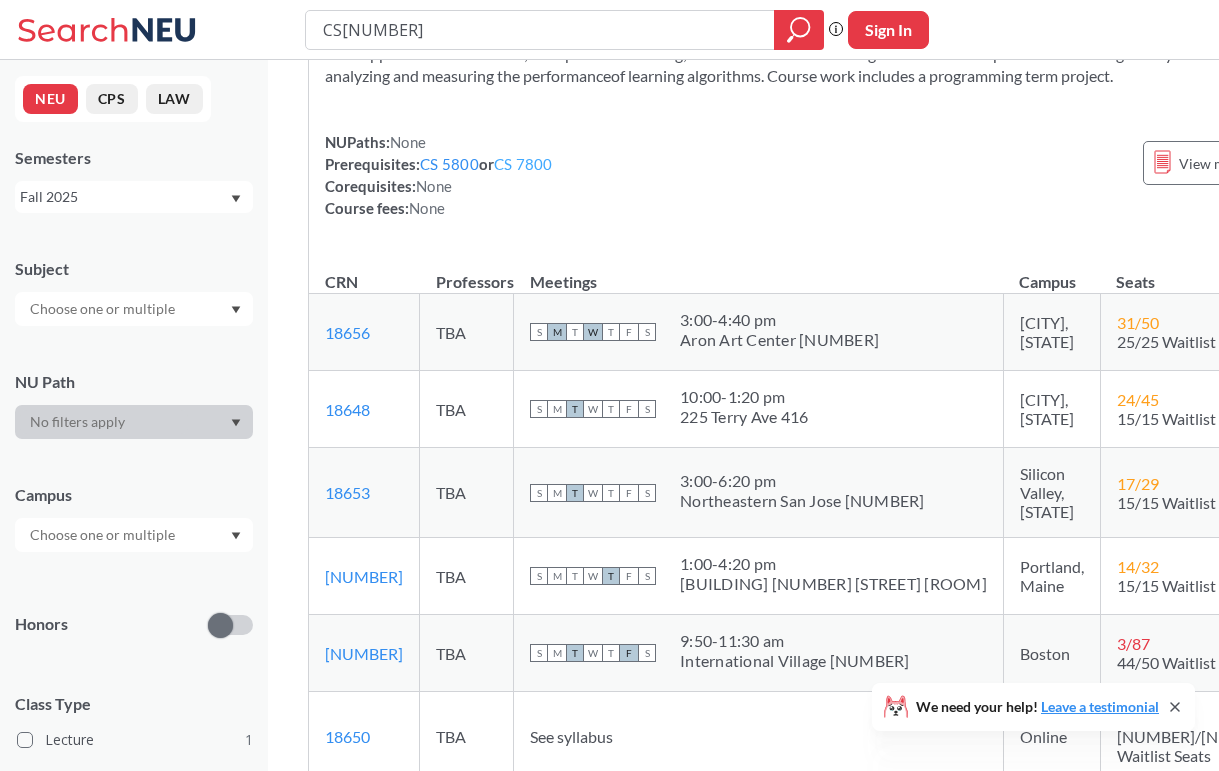 scroll, scrollTop: 0, scrollLeft: 0, axis: both 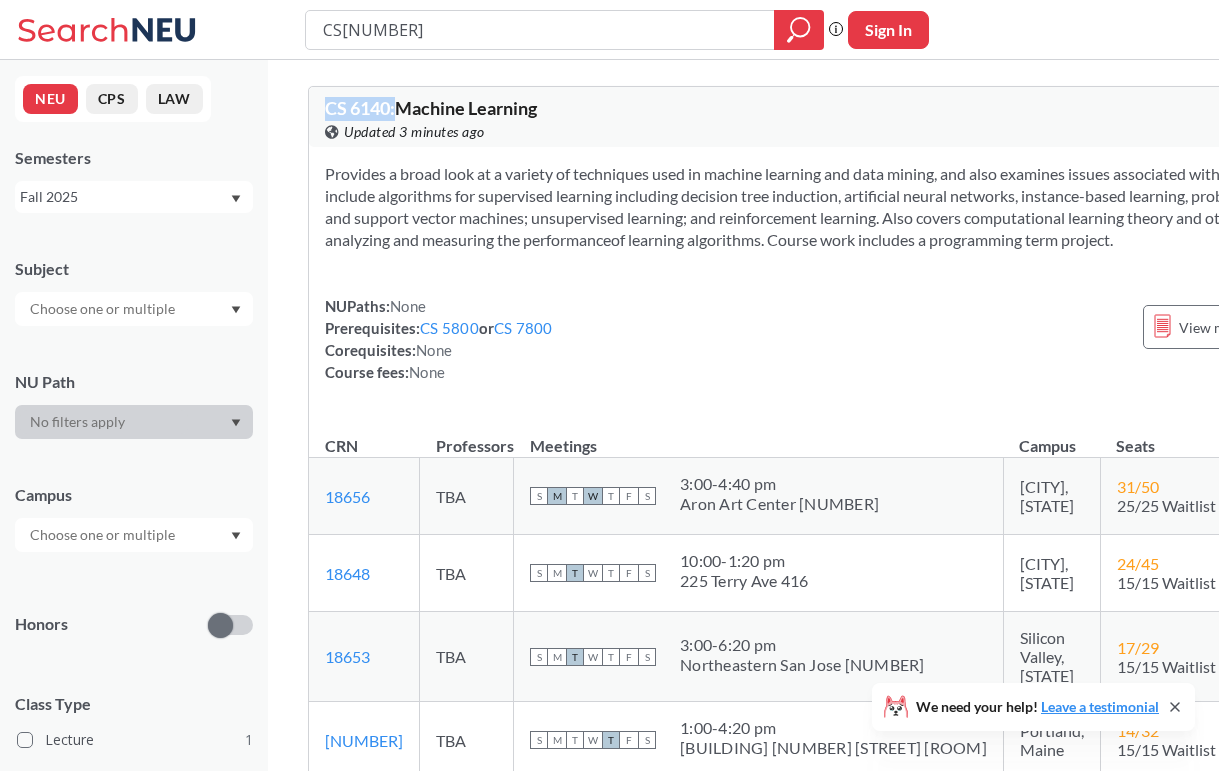 type 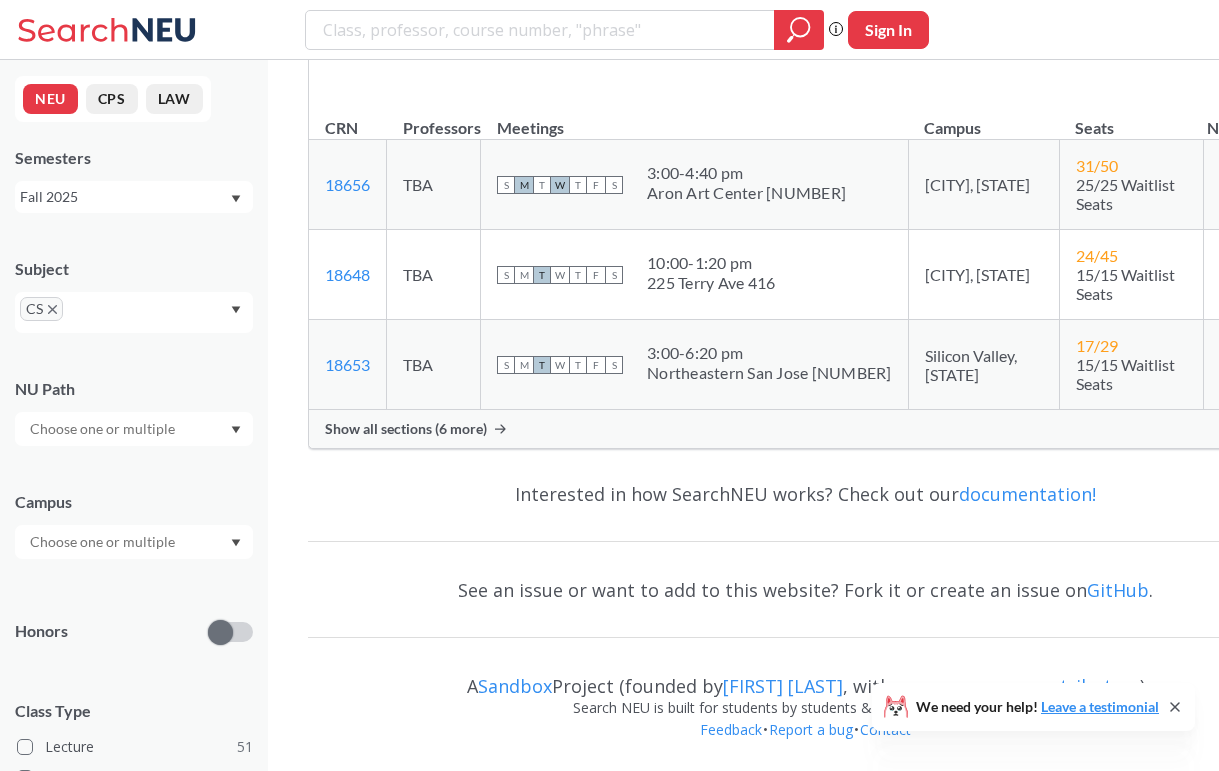 scroll, scrollTop: 21737, scrollLeft: 0, axis: vertical 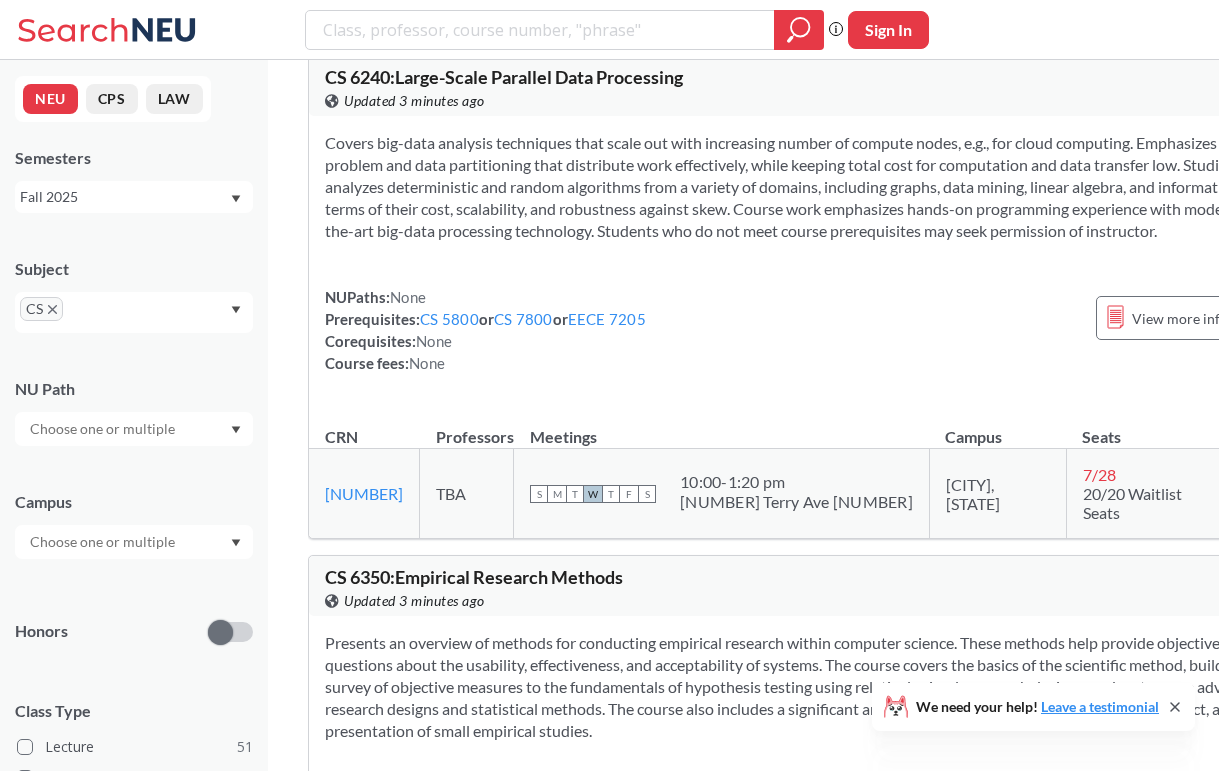 click on "CS 7140" at bounding box center [824, -705] 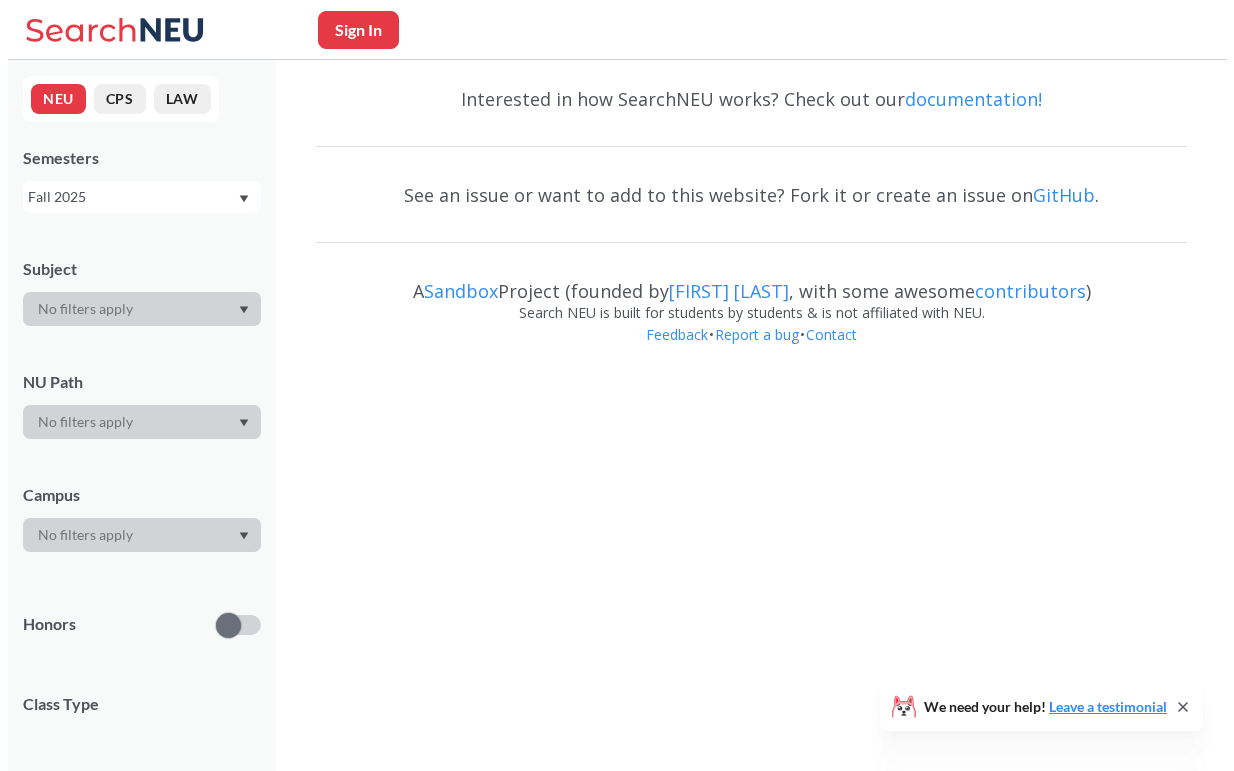 scroll, scrollTop: 0, scrollLeft: 0, axis: both 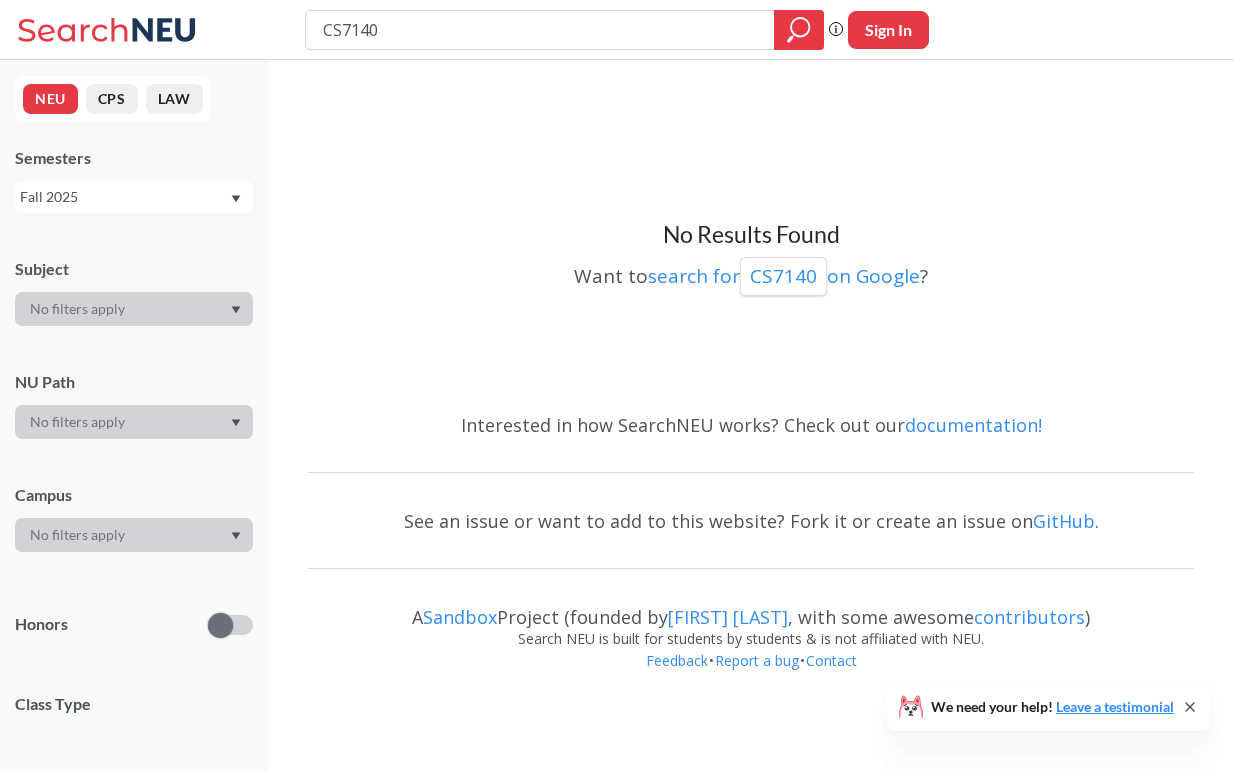 type 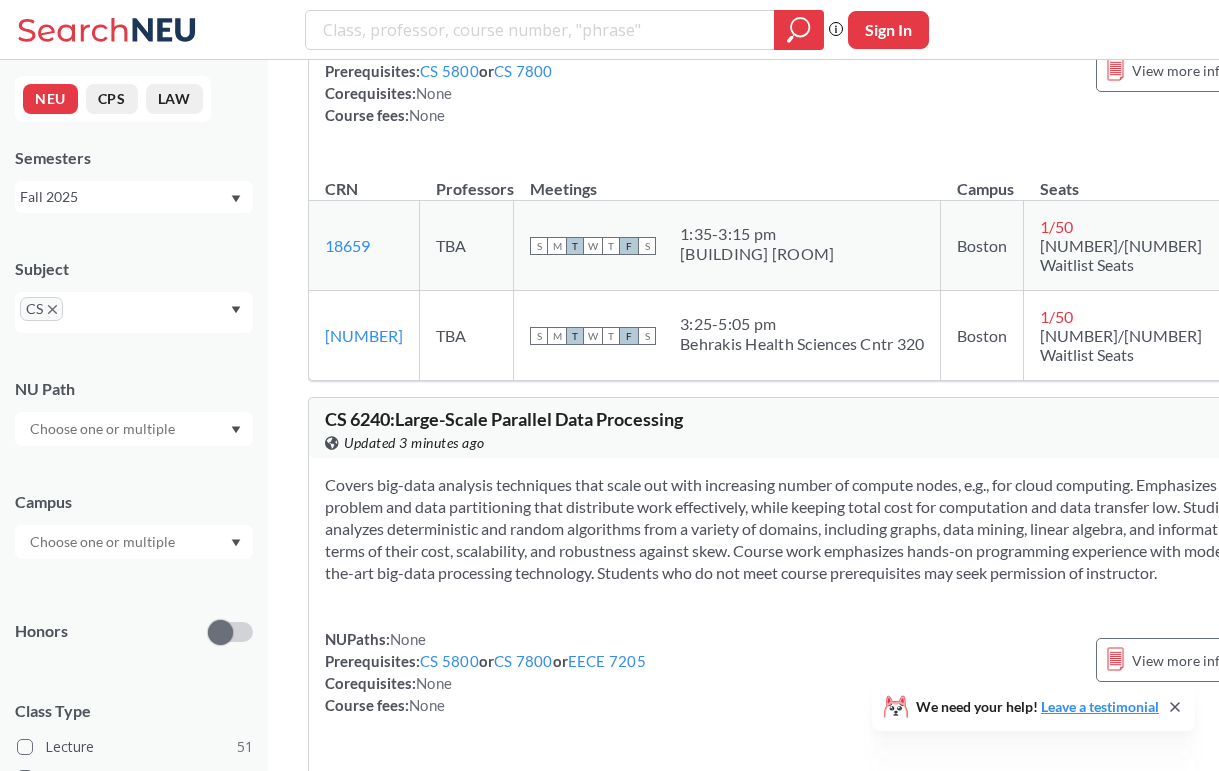 scroll, scrollTop: 21737, scrollLeft: 0, axis: vertical 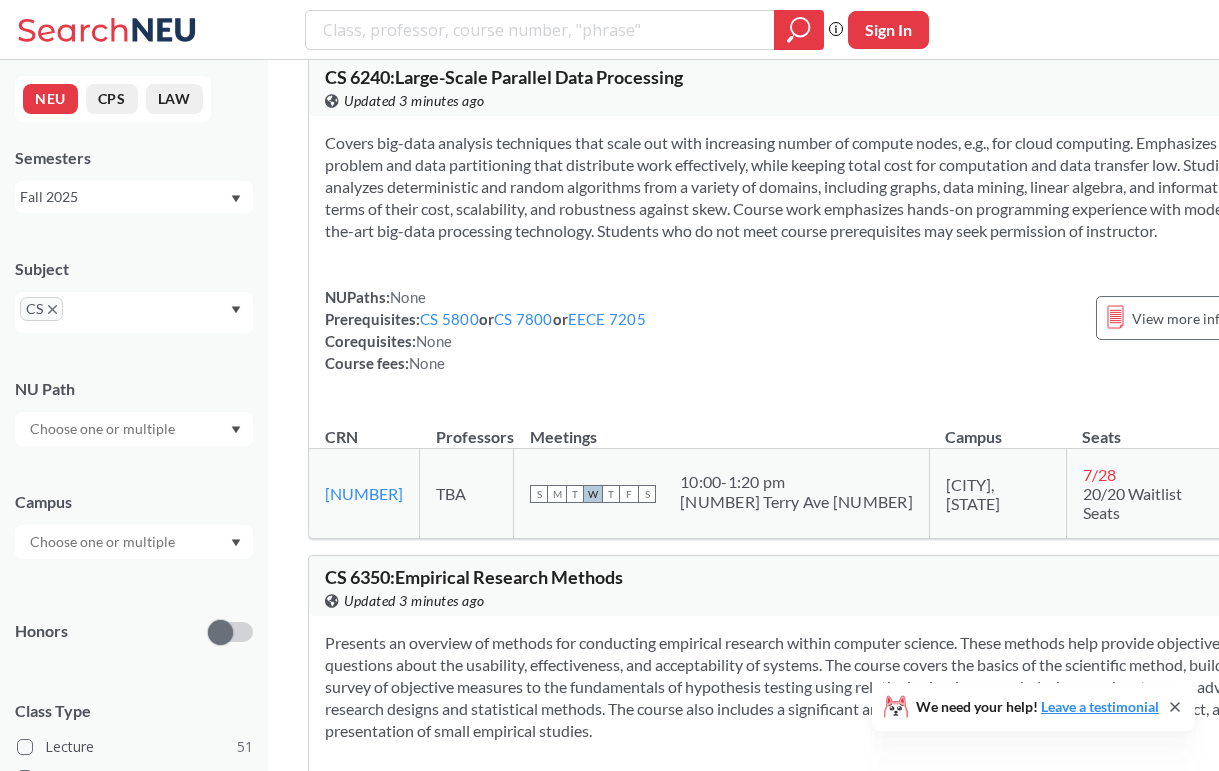click on "CS 7150" at bounding box center [898, -705] 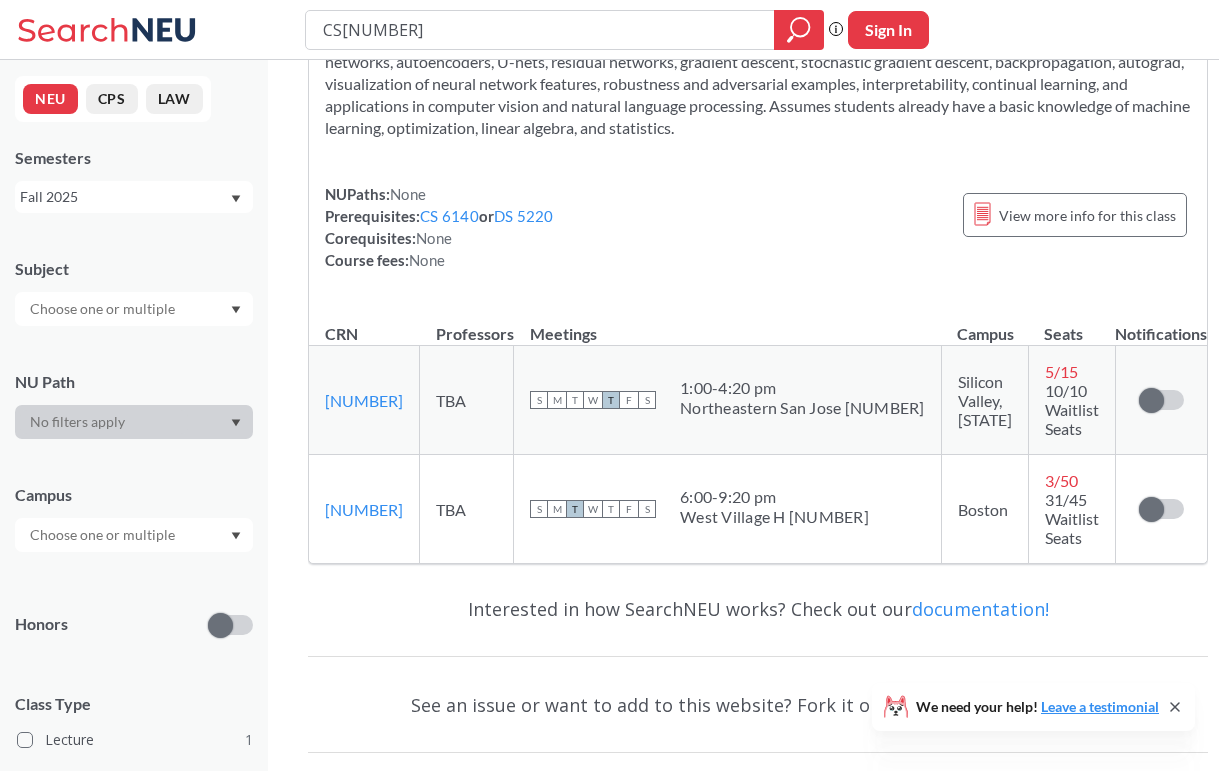 scroll, scrollTop: 271, scrollLeft: 0, axis: vertical 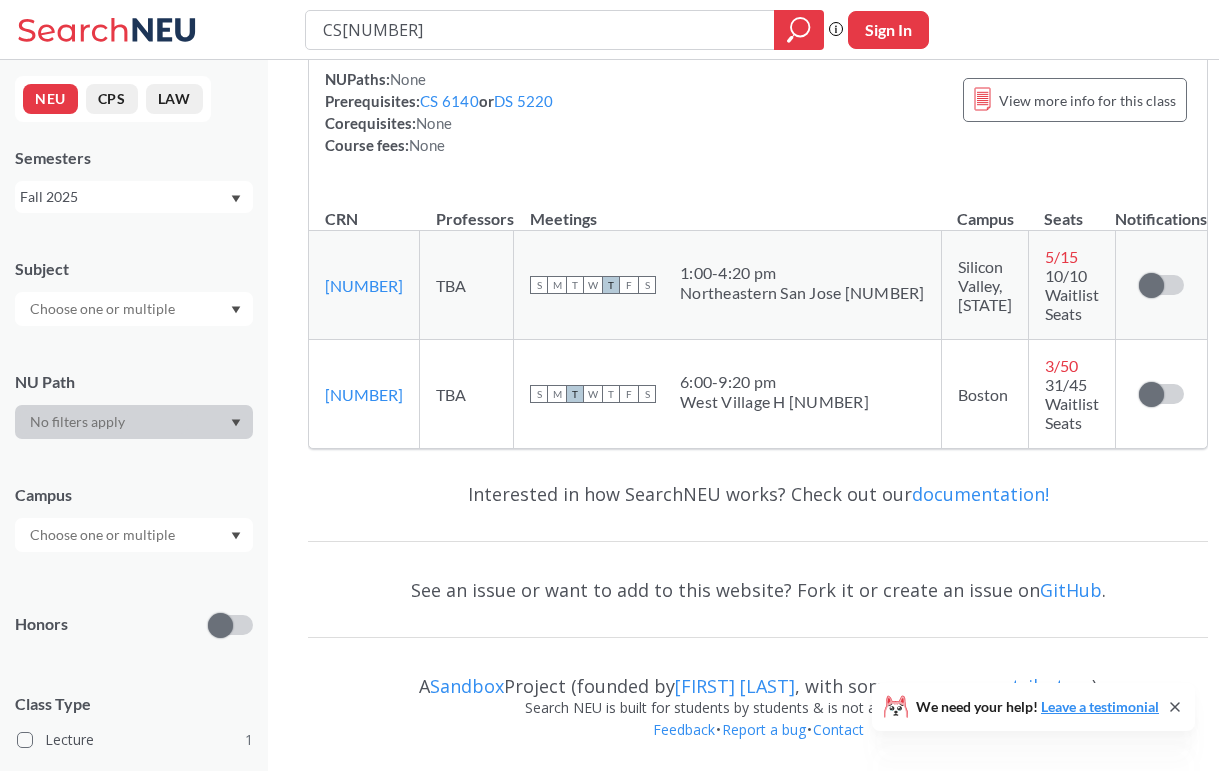 type 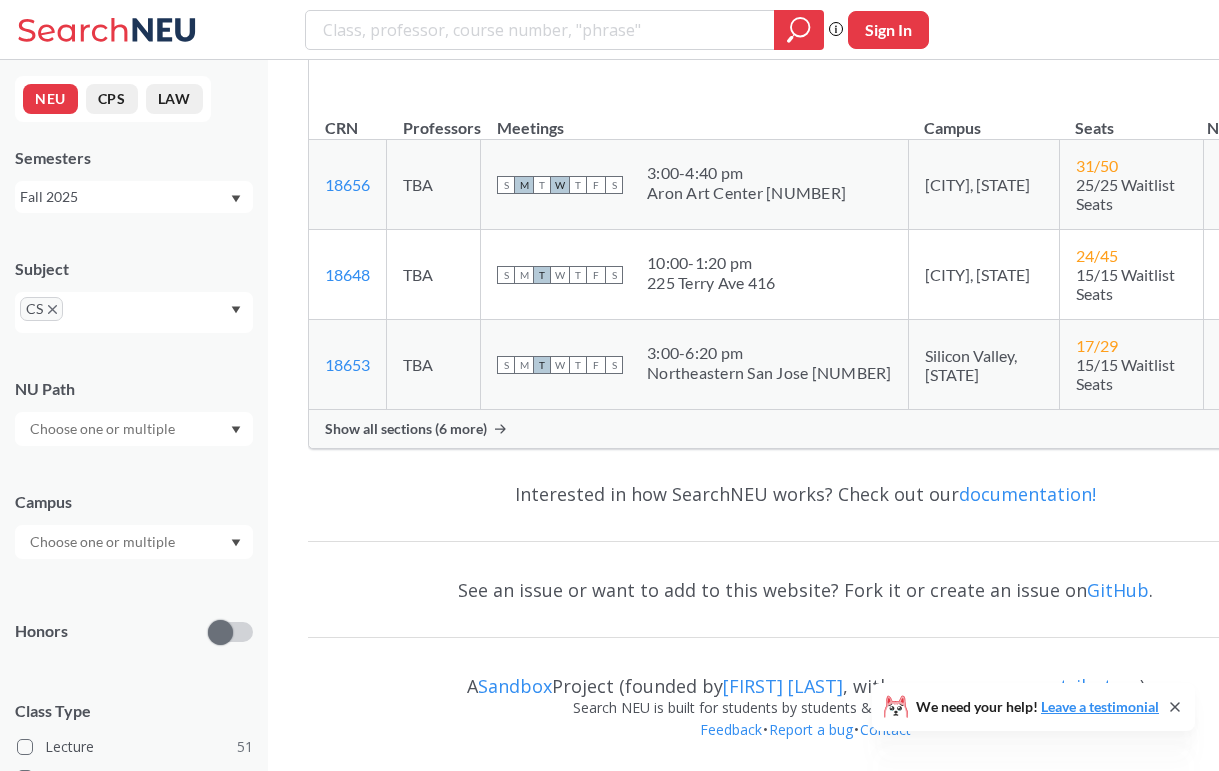 scroll, scrollTop: 21737, scrollLeft: 0, axis: vertical 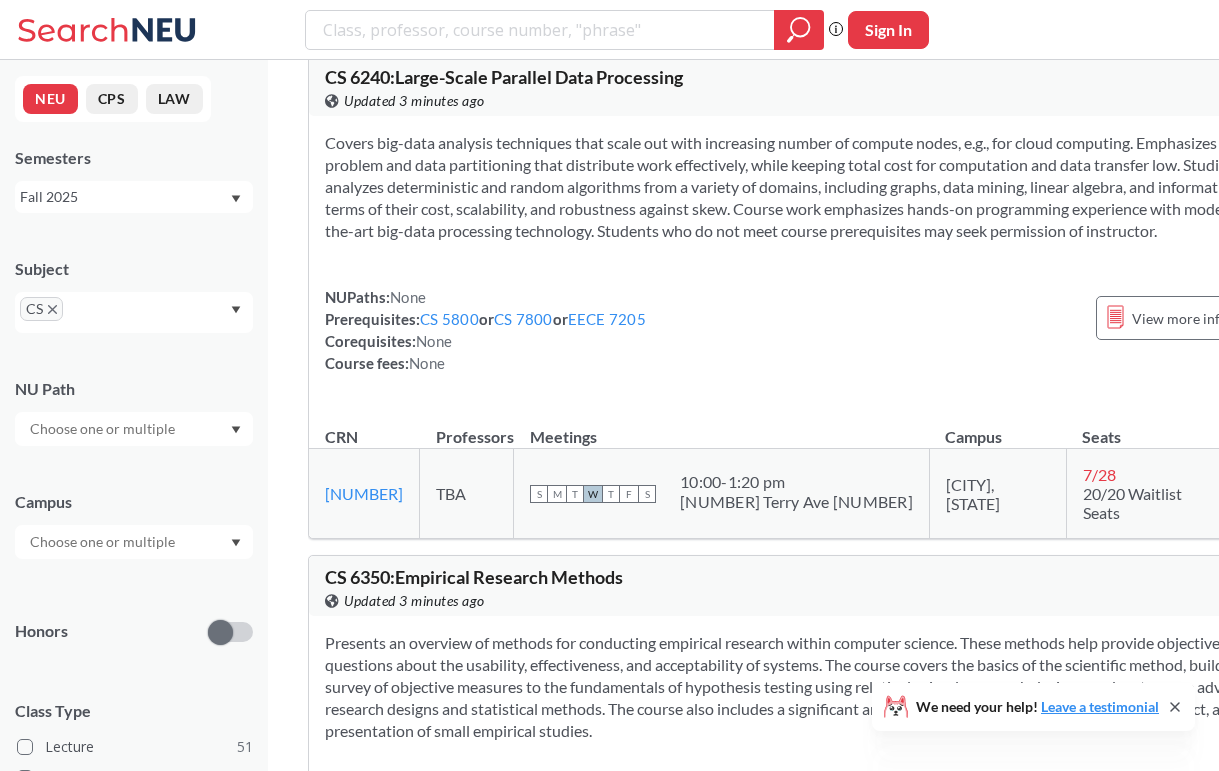 click on "View more info for this class" at bounding box center (1208, -706) 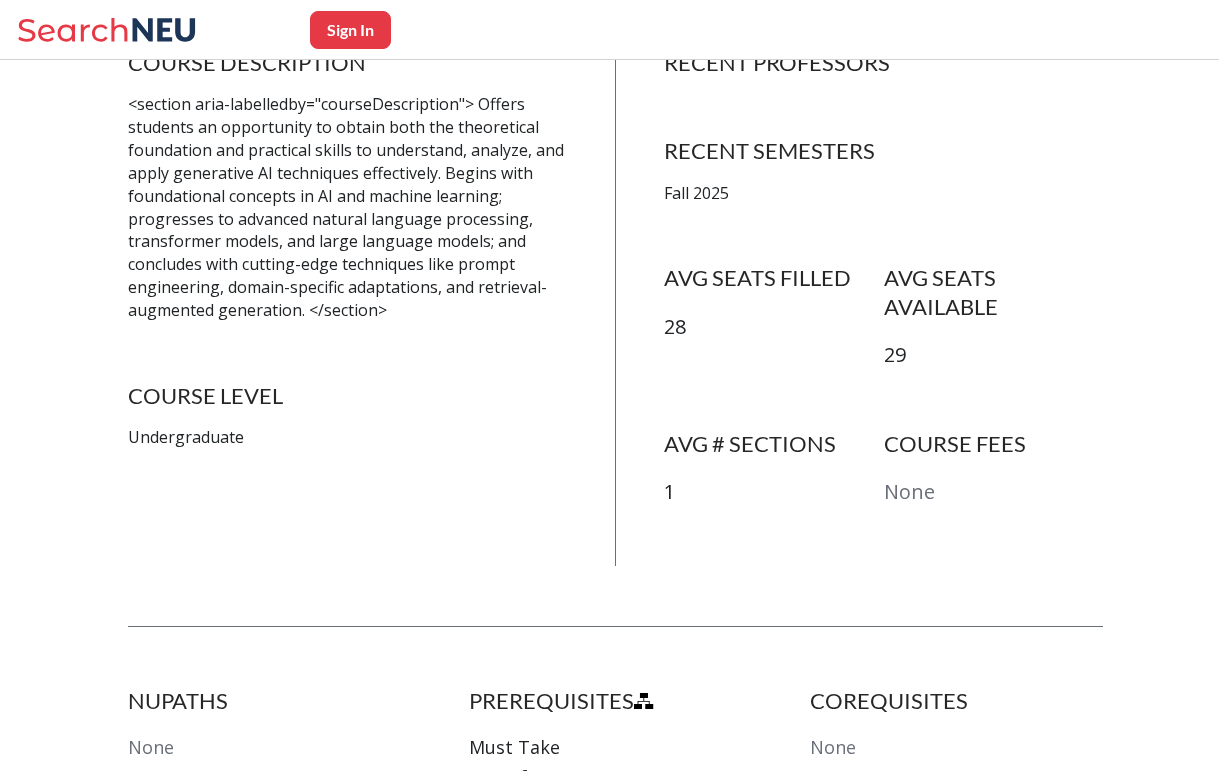 scroll, scrollTop: 439, scrollLeft: 0, axis: vertical 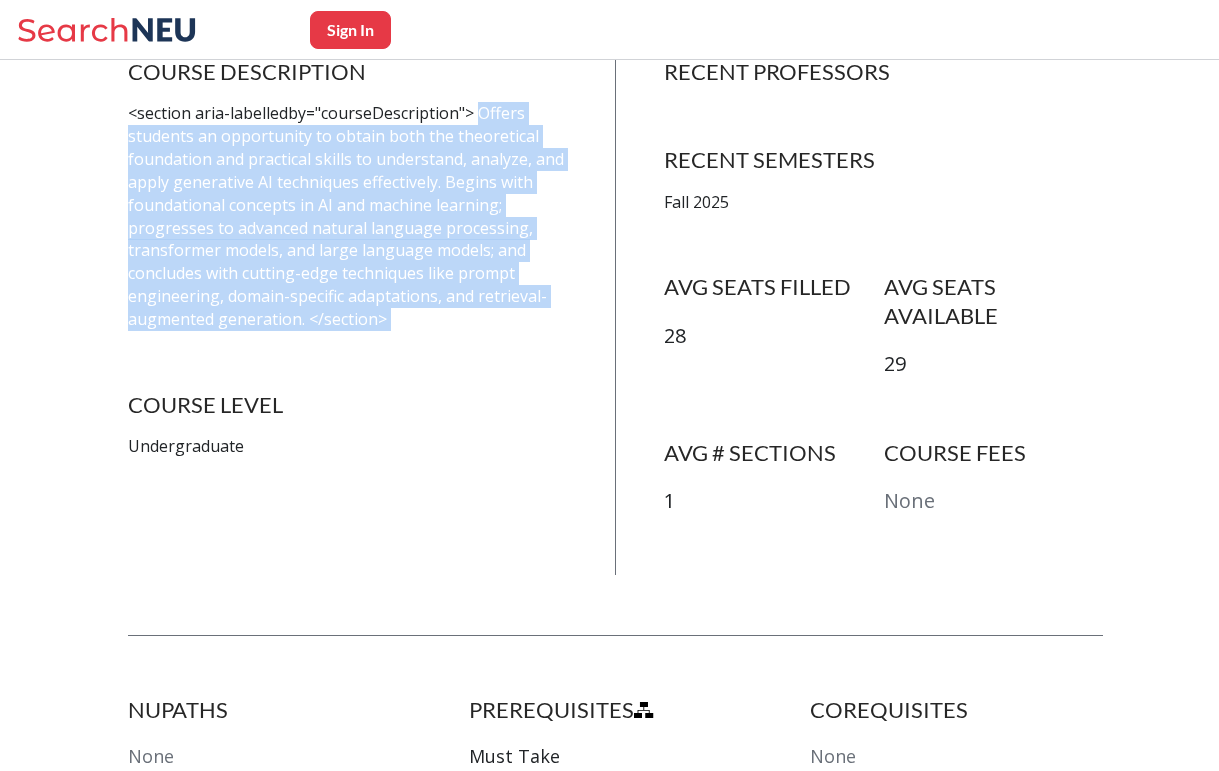 drag, startPoint x: 479, startPoint y: 110, endPoint x: 432, endPoint y: 332, distance: 226.92068 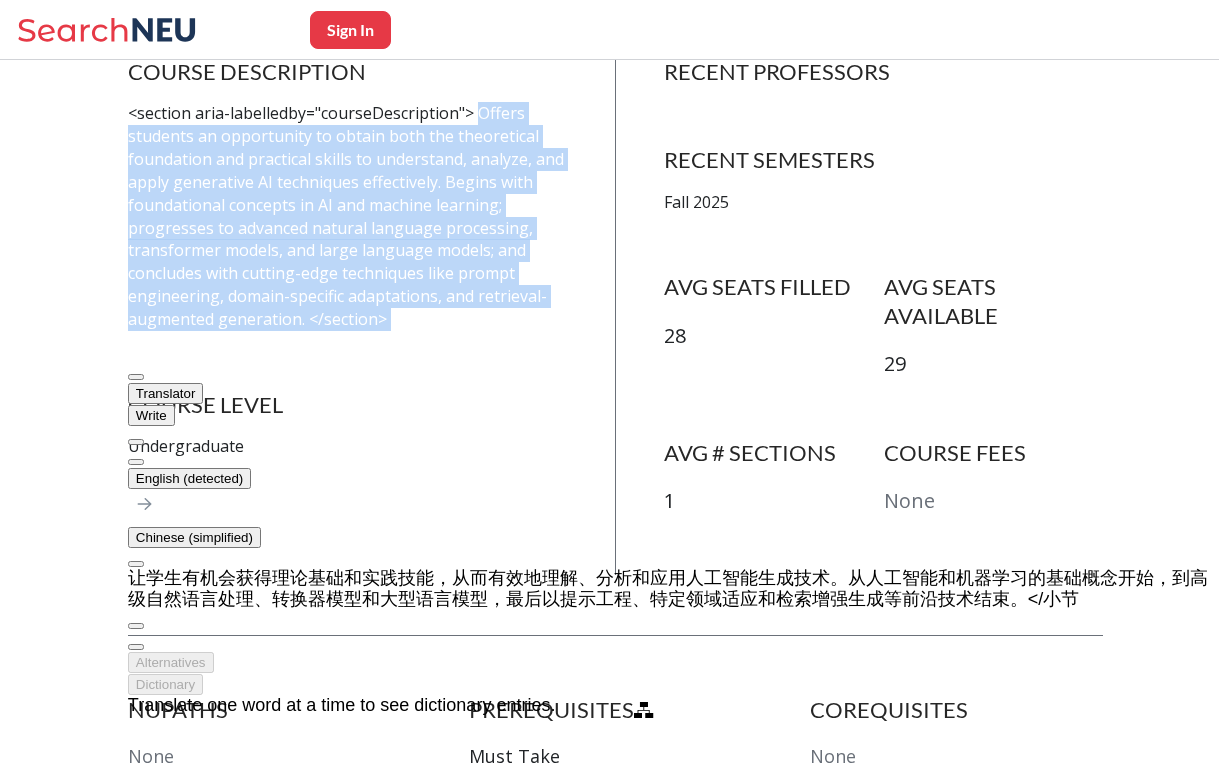 click on "<section aria-labelledby="courseDescription">
Offers students an opportunity to obtain both the theoretical foundation and practical skills to understand, analyze, and apply generative AI techniques effectively. Begins with foundational concepts in AI and machine learning; progresses to advanced natural language processing, transformer models, and large language models; and concludes with cutting-edge techniques like prompt engineering, domain-specific adaptations, and retrieval-augmented generation.
</section>" at bounding box center (347, 216) 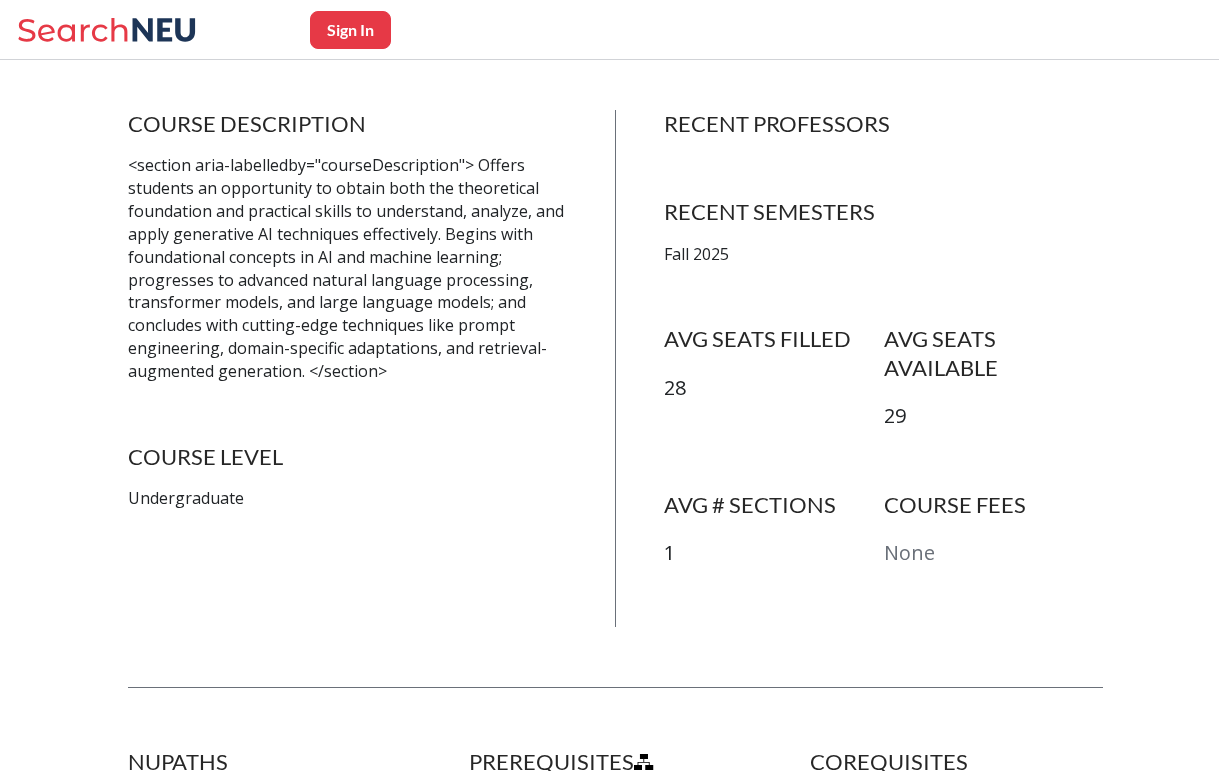 scroll, scrollTop: 368, scrollLeft: 0, axis: vertical 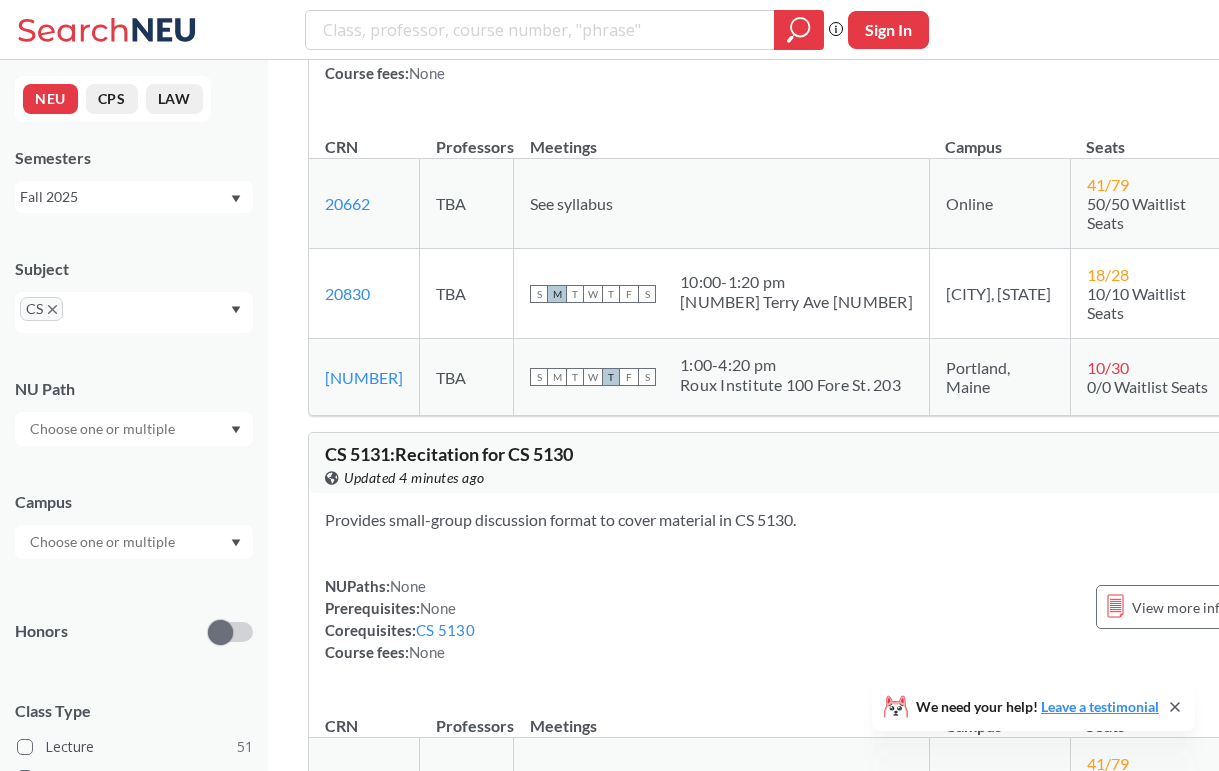 drag, startPoint x: 324, startPoint y: 304, endPoint x: 334, endPoint y: 447, distance: 143.34923 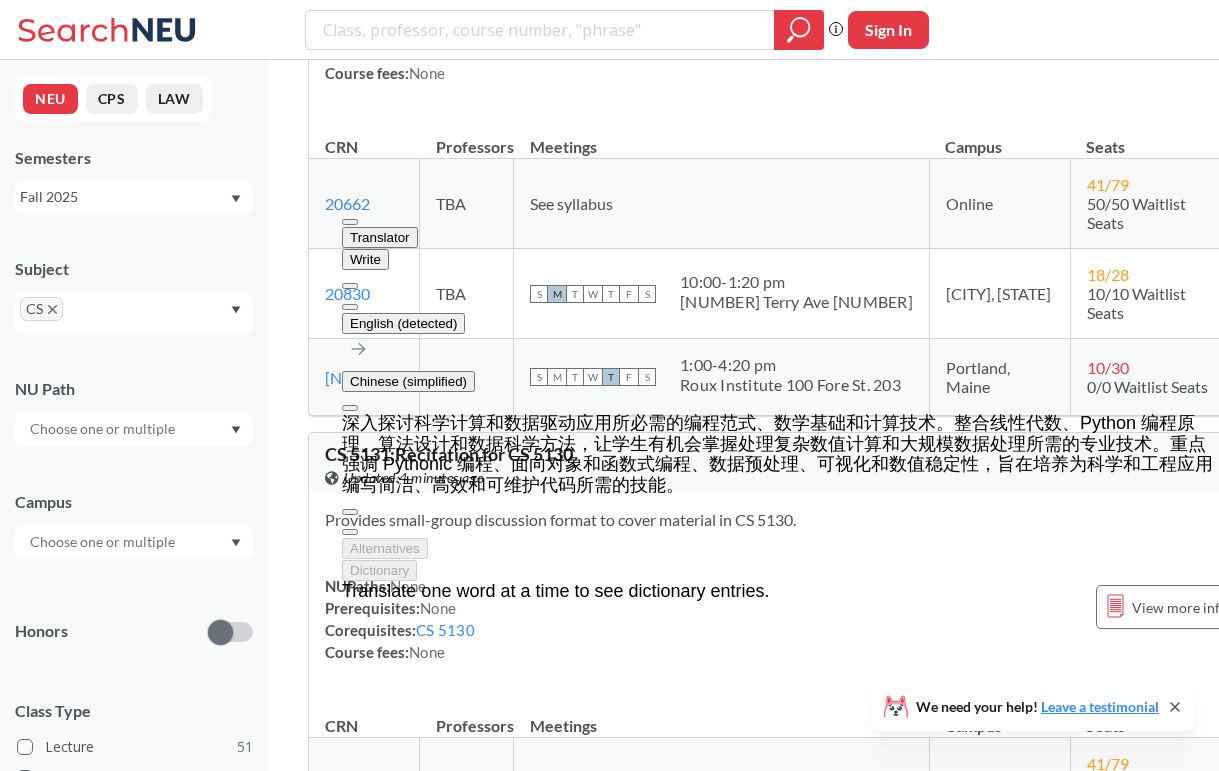 click on "Presents an in-depth exploration of programming paradigms, mathematical foundations, and computational techniques essential for scientific computing and data-driven applications. Integrates linear algebra, Python programming principles, algorithmic design, and data science methodologies to offer students an opportunity to develop the technical expertise necessary for handling complex numerical computations and large-scale data processing. Strongly emphasizes Pythonic programming, object-oriented and functional programming, data preprocessing, visualization, and numerical stability, with the aim of developing the skills needed to write clean, efficient, and maintainable code for scientific and engineering applications.
NUPaths:  None Prerequisites:  None Corequisites:  None Course fees:  None View more info for this class" at bounding box center [824, -40] 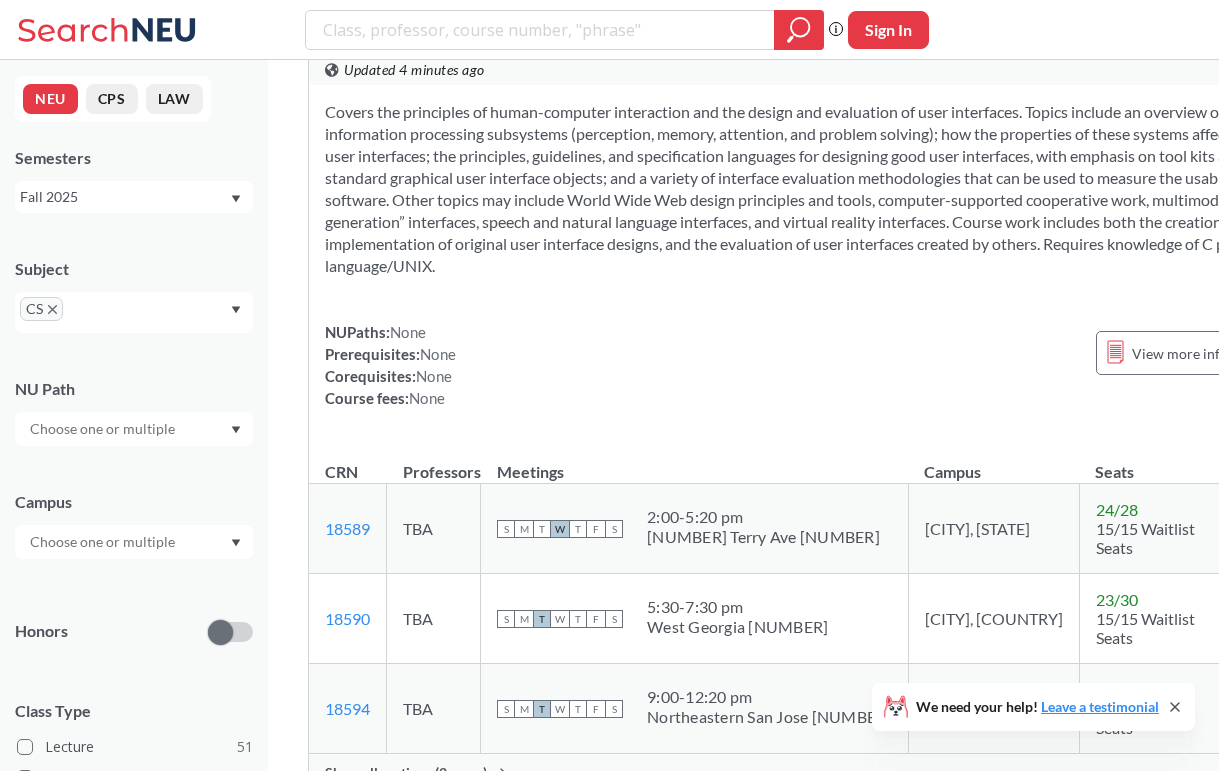 scroll, scrollTop: 12854, scrollLeft: 0, axis: vertical 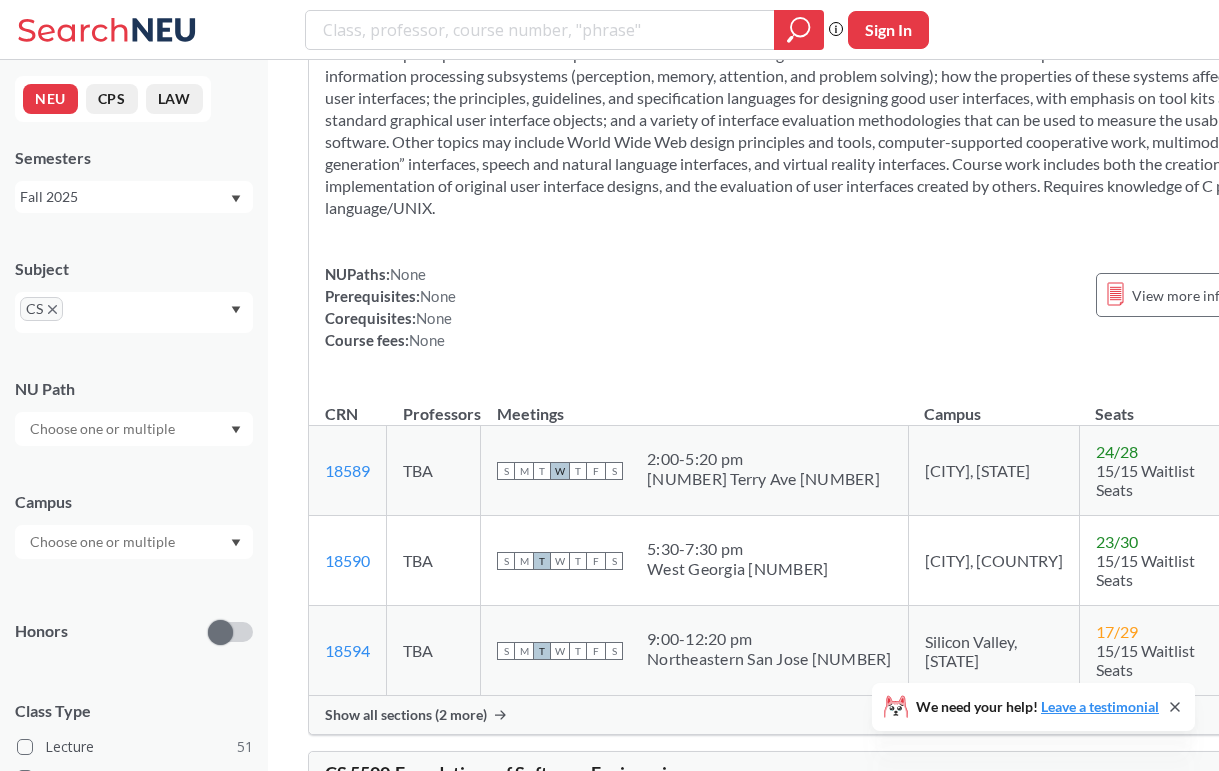 click at bounding box center (134, 542) 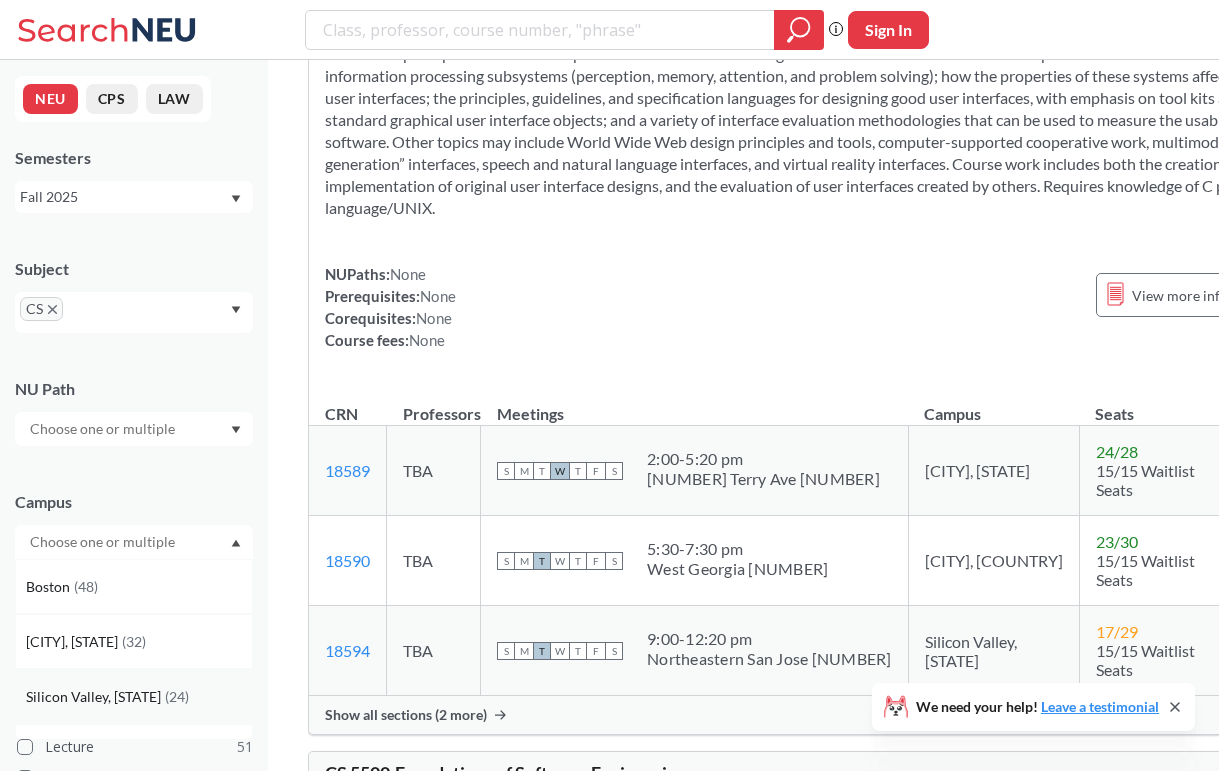 click on "[CITY], [STATE] ( [NUMBER] )" at bounding box center (134, 696) 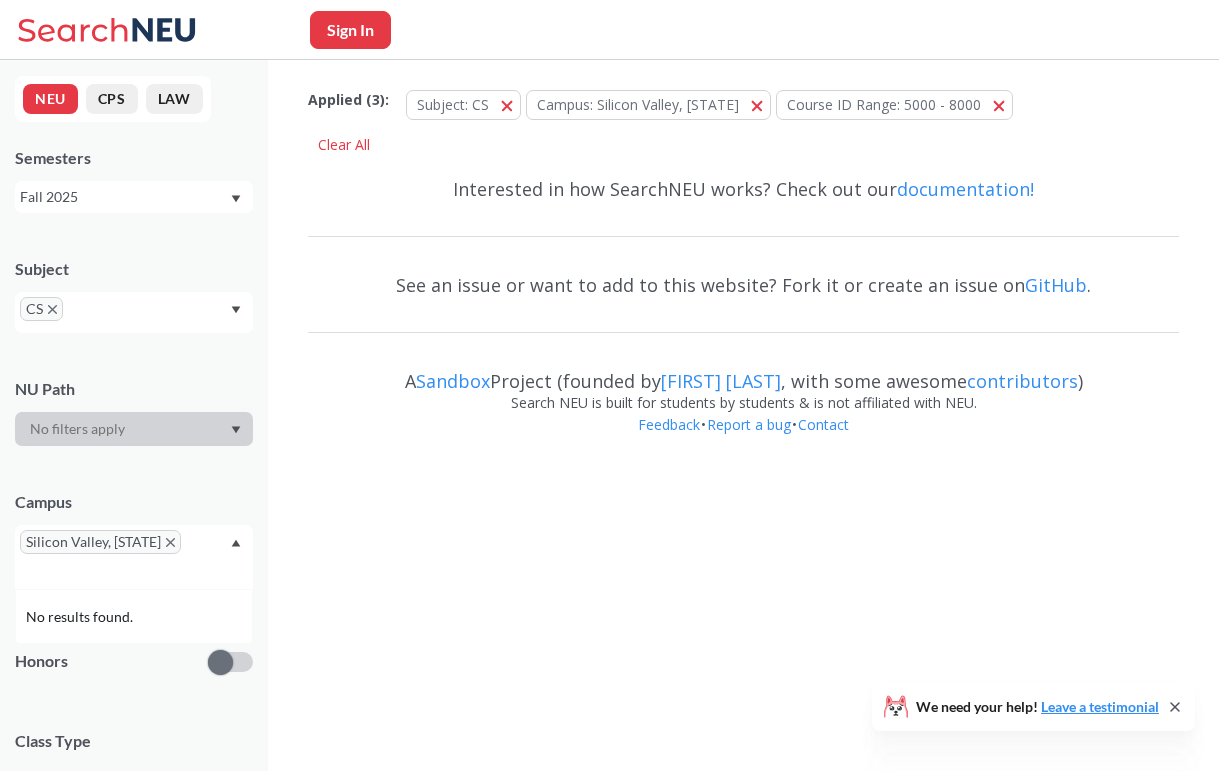 scroll, scrollTop: 0, scrollLeft: 0, axis: both 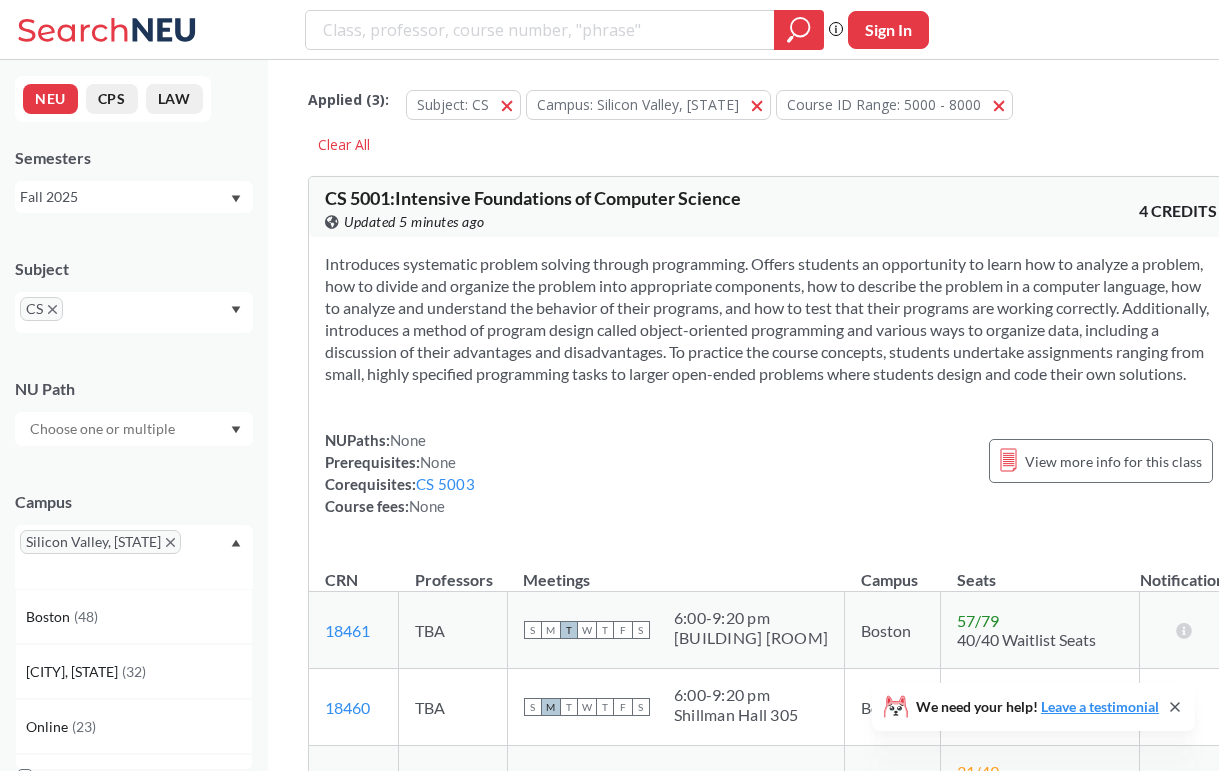 click 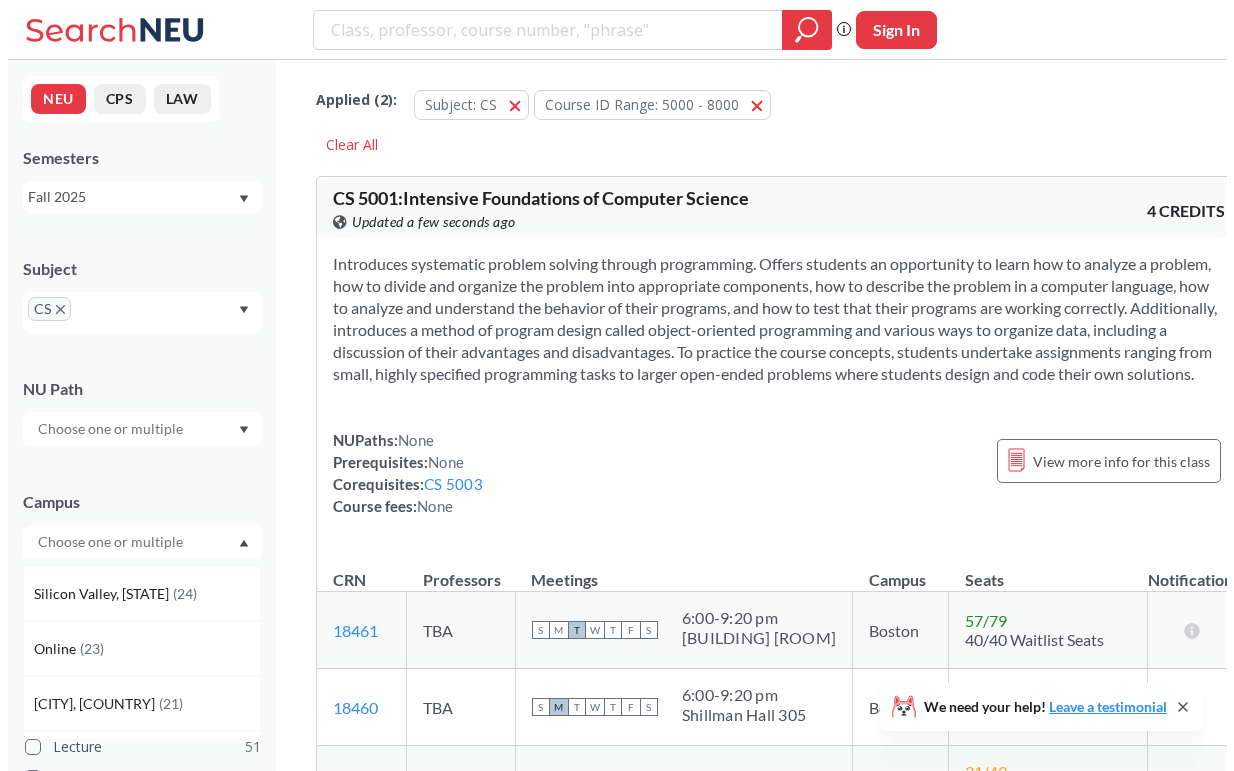 scroll, scrollTop: 97, scrollLeft: 0, axis: vertical 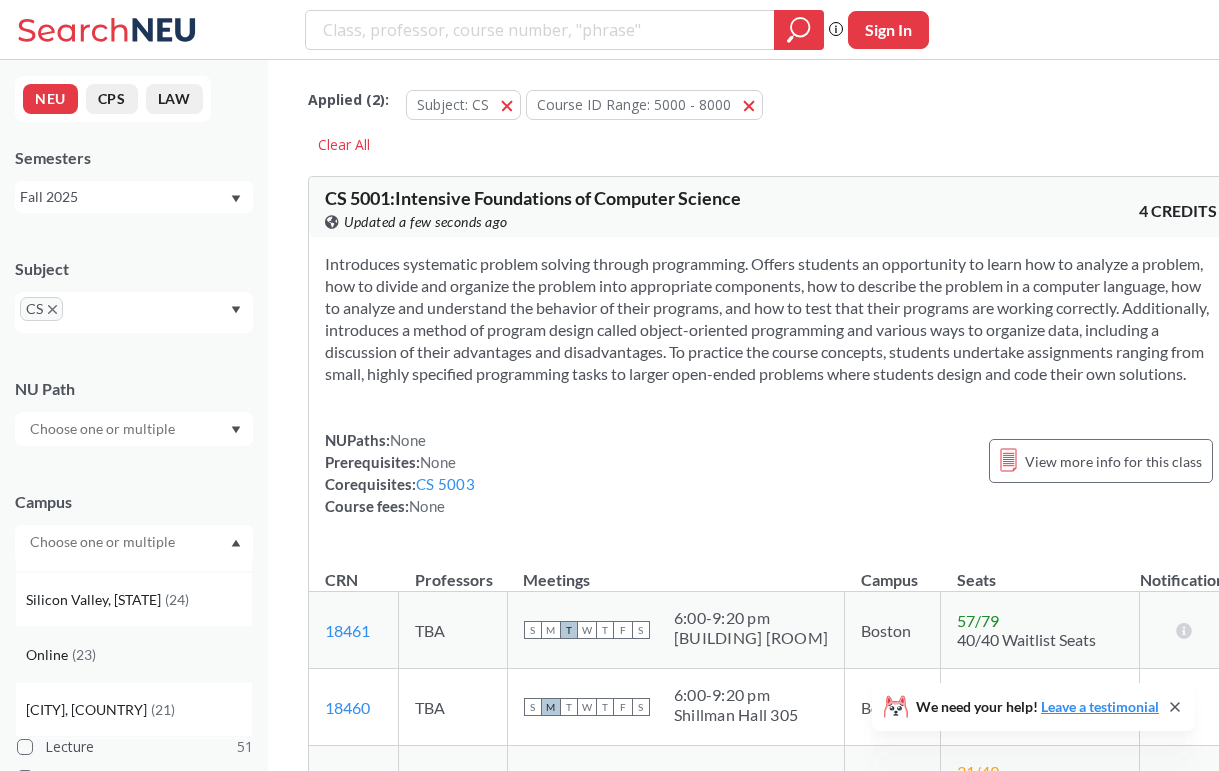 click on "Online ( 23 )" at bounding box center (139, 655) 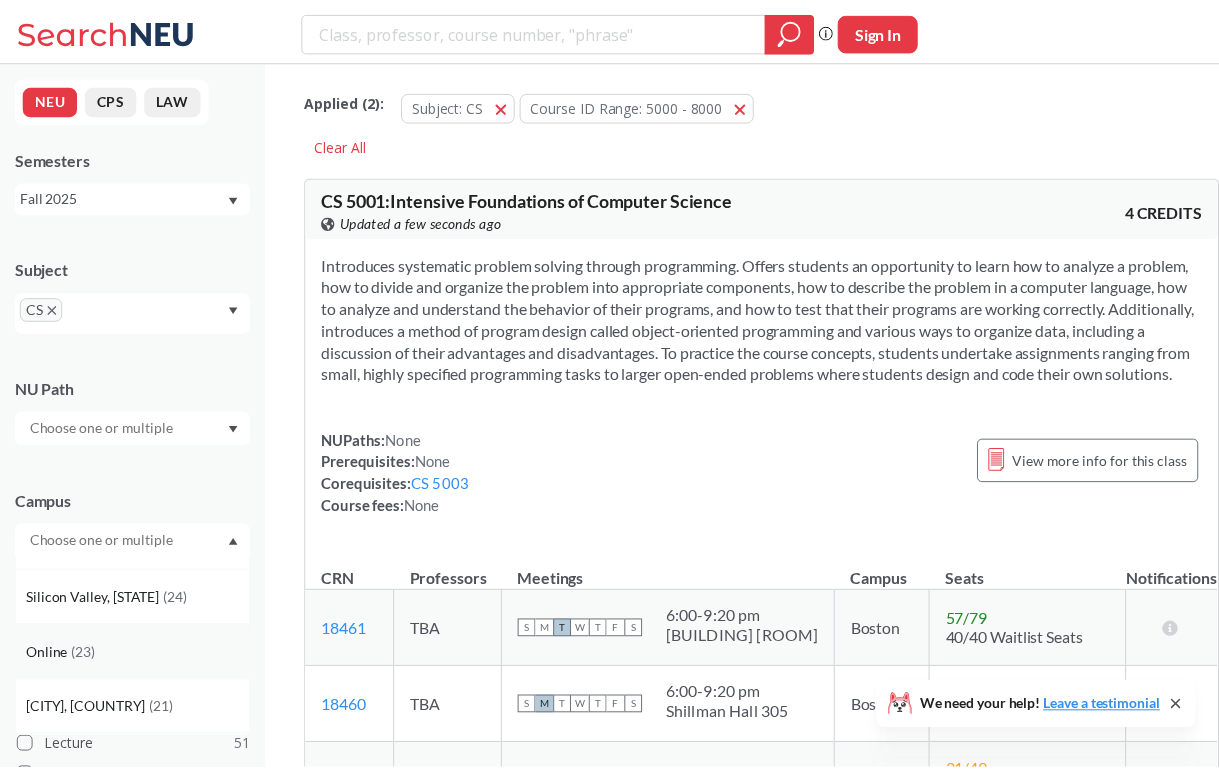 scroll, scrollTop: 0, scrollLeft: 0, axis: both 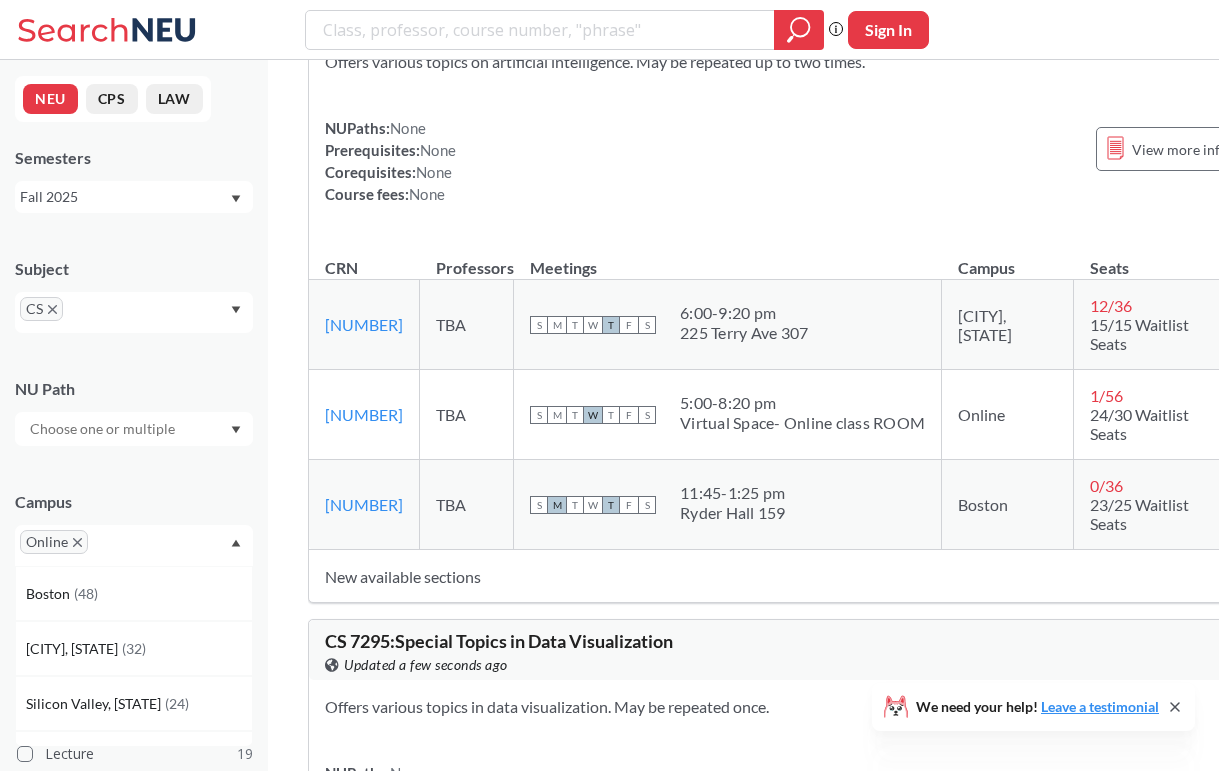 click on "Show all sections (2 more)" at bounding box center (406, -62) 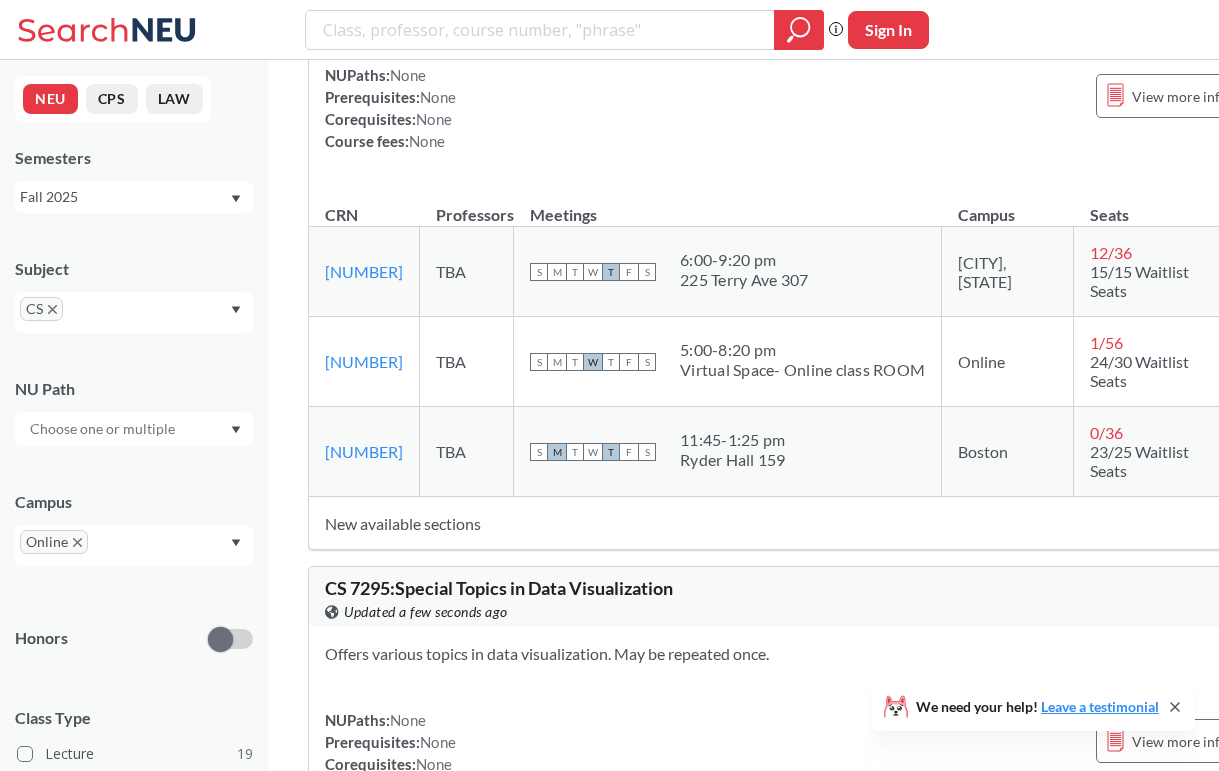 scroll, scrollTop: 14703, scrollLeft: 0, axis: vertical 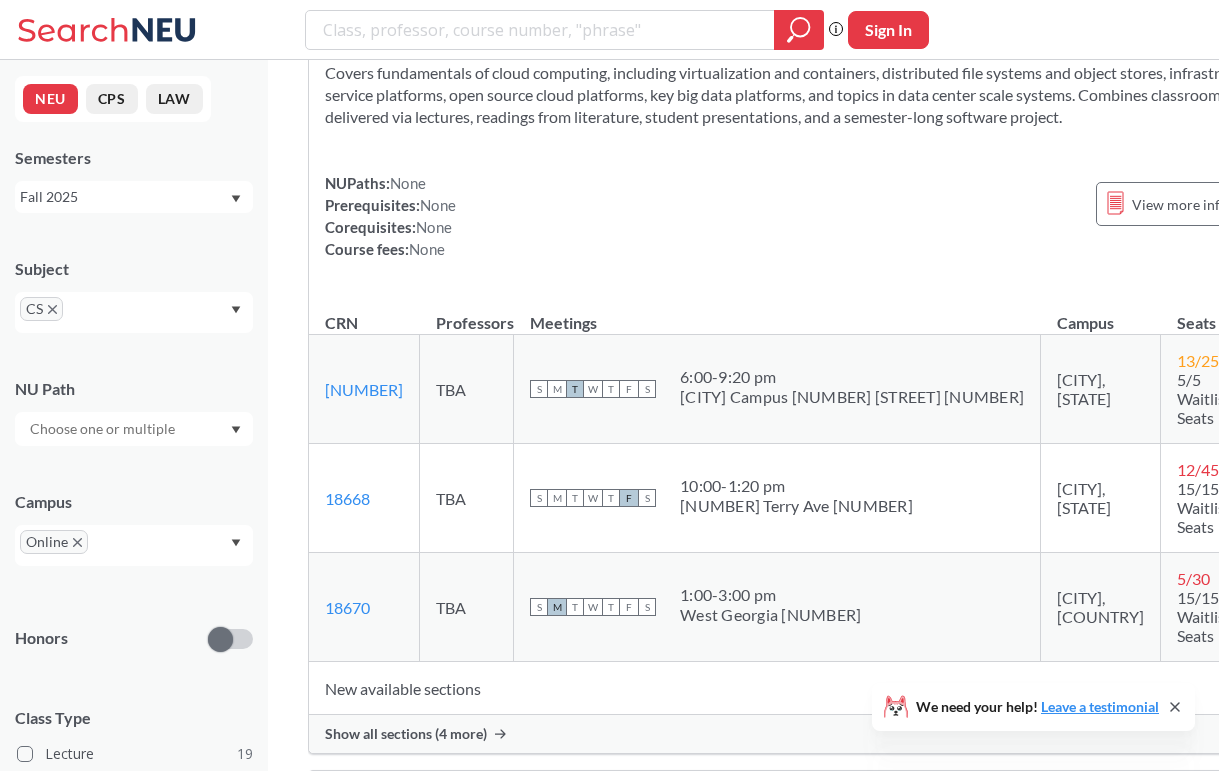 click on "Fall 2025" at bounding box center [124, 197] 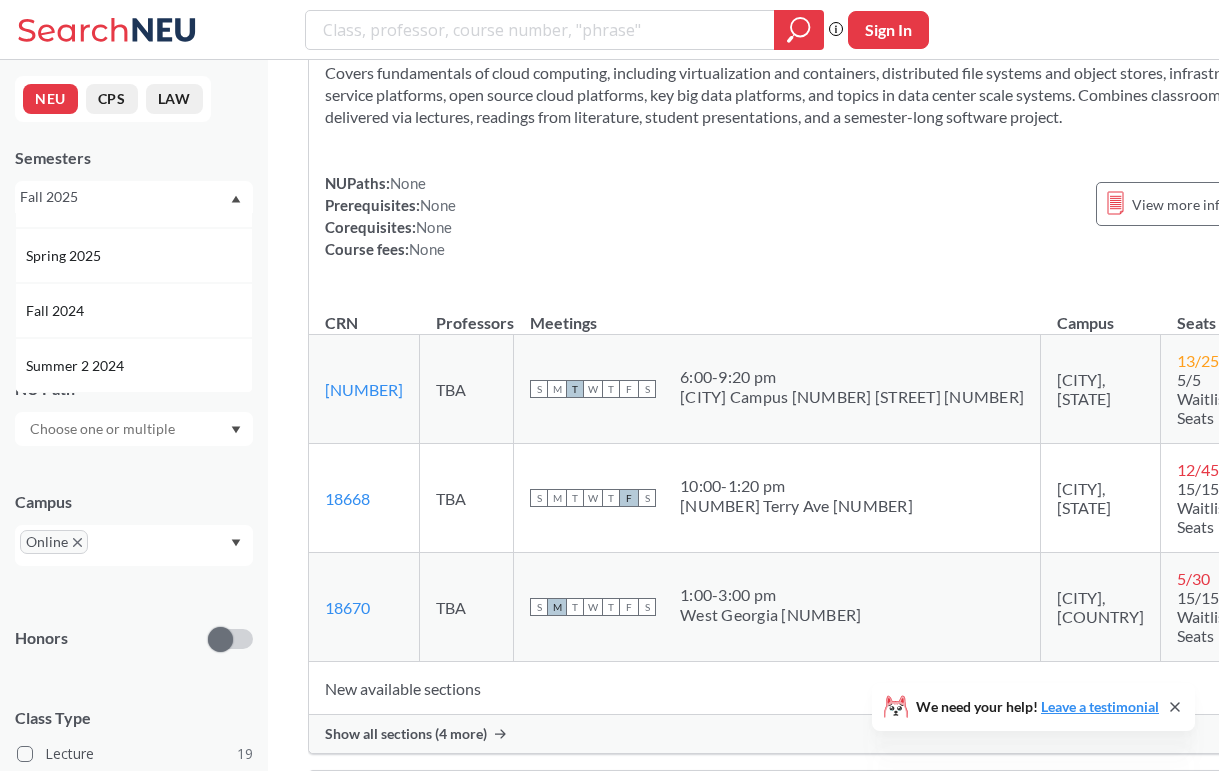 scroll, scrollTop: 203, scrollLeft: 0, axis: vertical 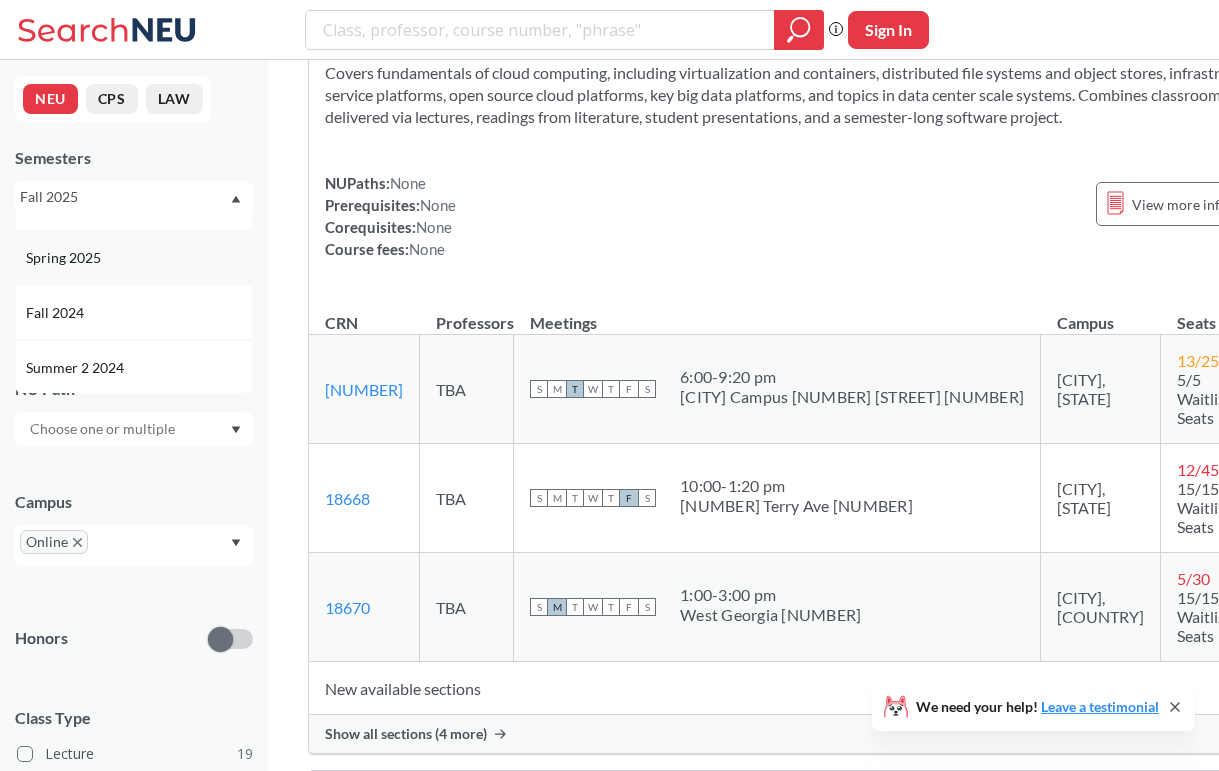 click on "Spring 2025" at bounding box center (65, 258) 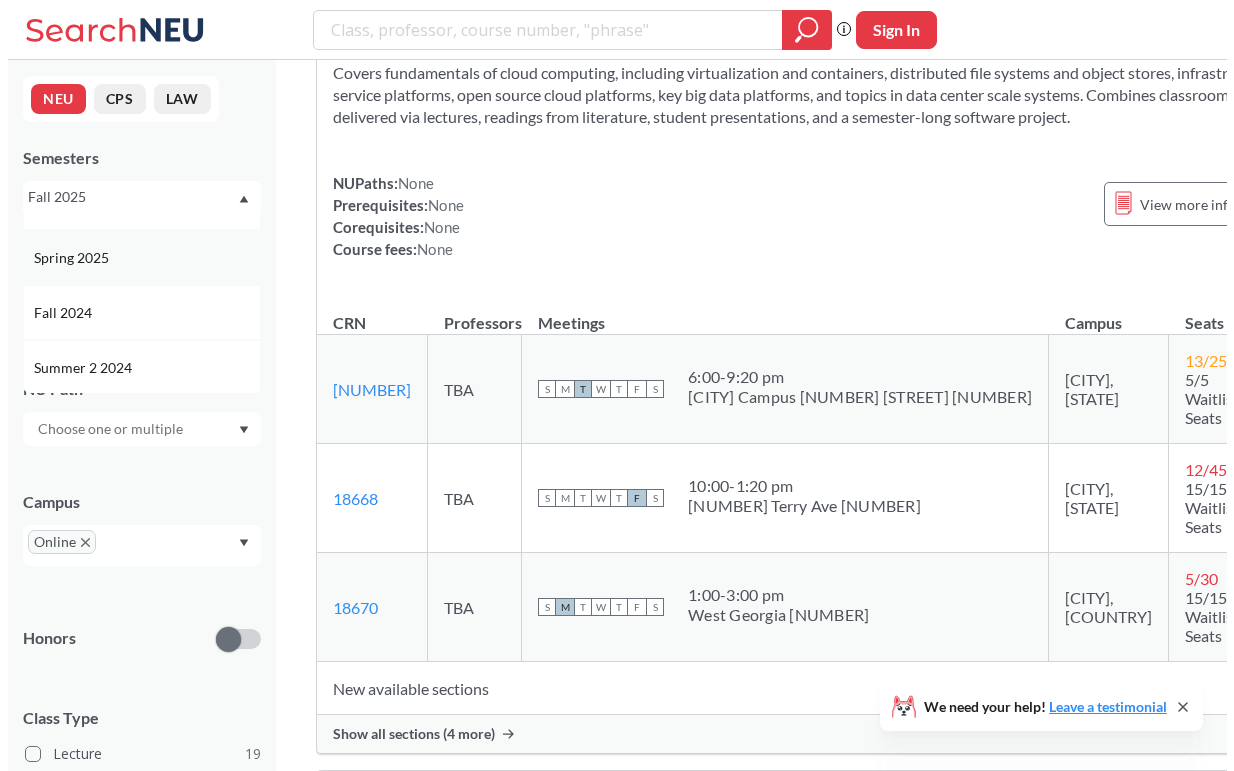 scroll, scrollTop: 0, scrollLeft: 0, axis: both 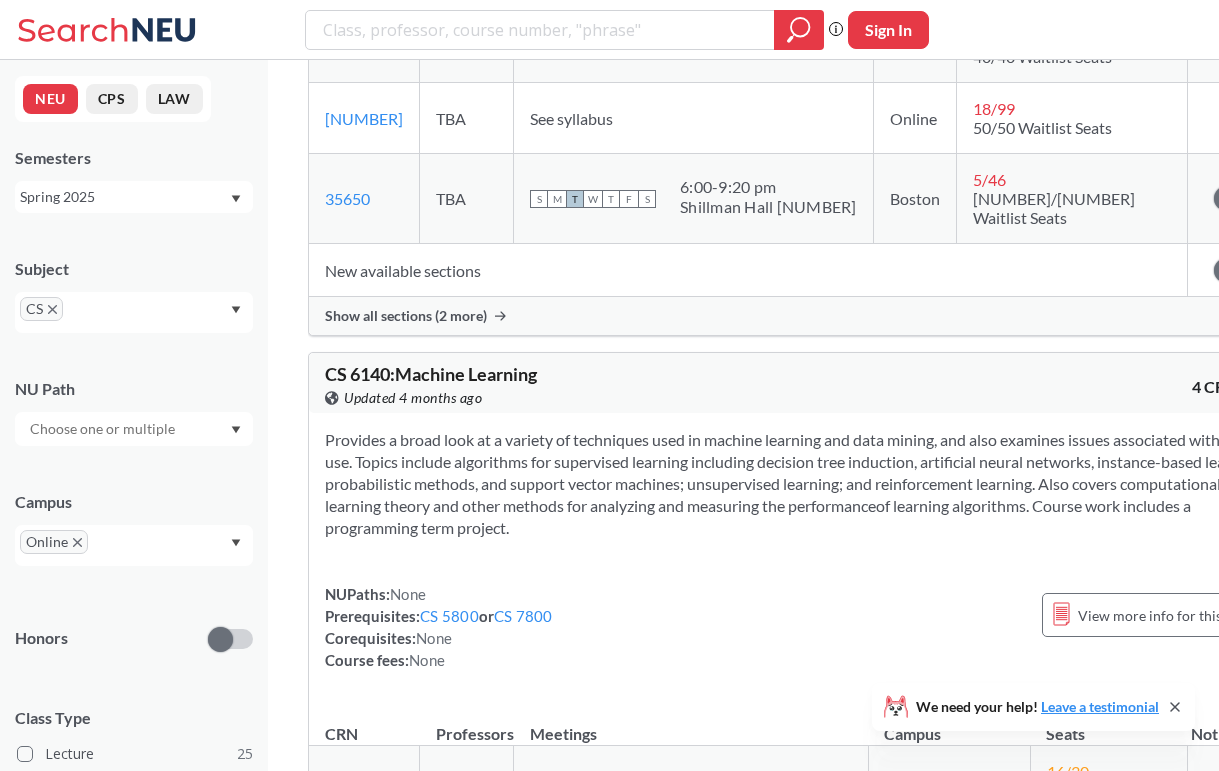 click on "Show all sections (2 more)" at bounding box center [406, 316] 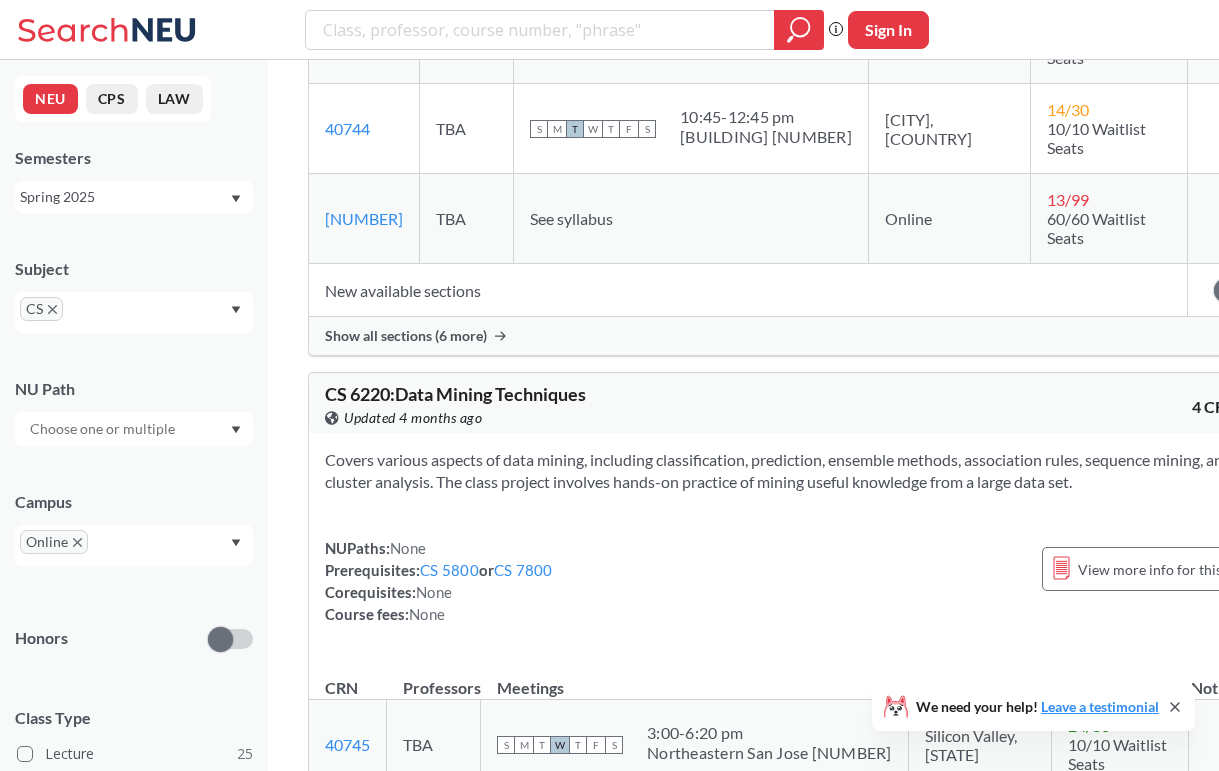 scroll, scrollTop: 15085, scrollLeft: 0, axis: vertical 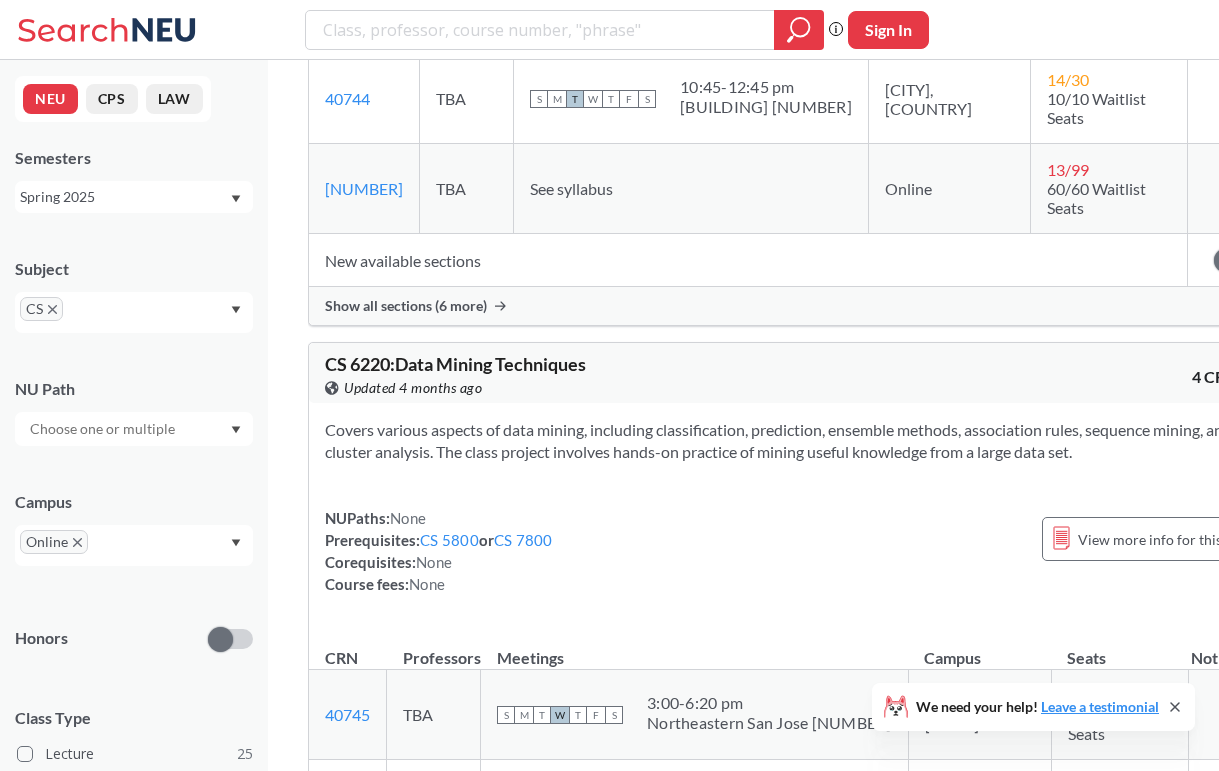 click on "Show all sections (6 more)" at bounding box center [406, 306] 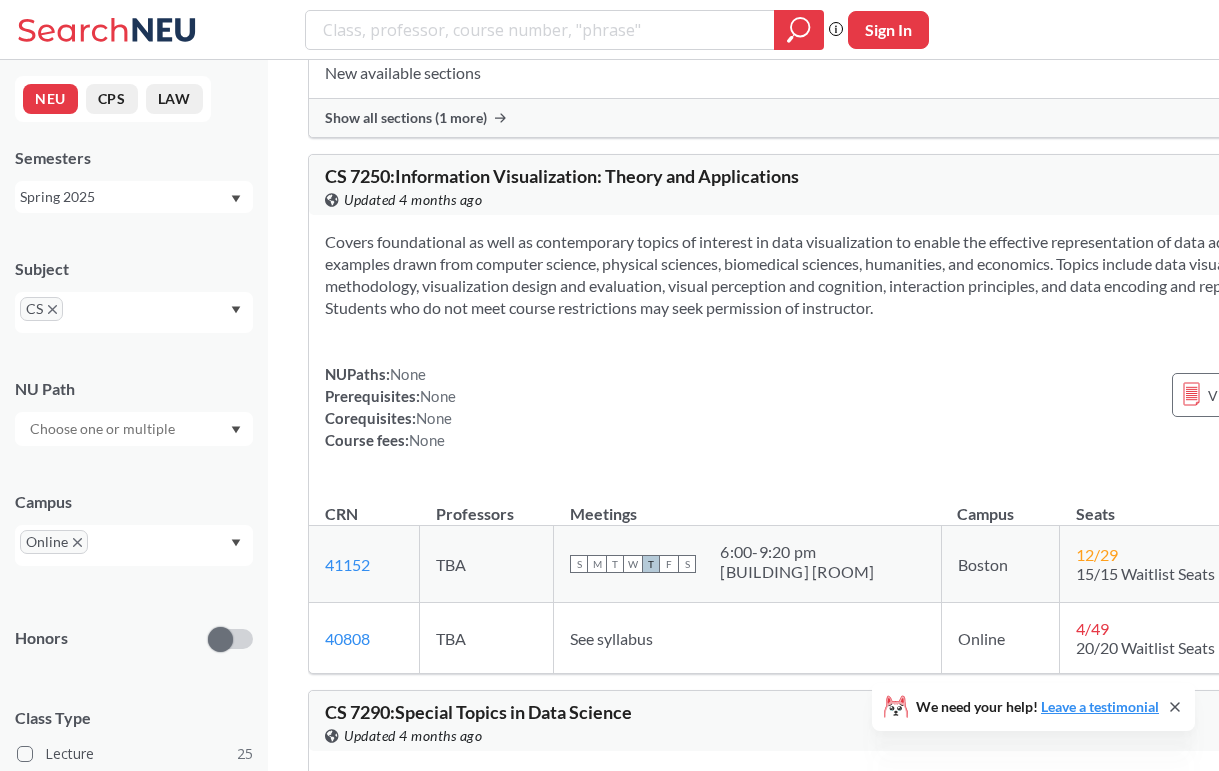 scroll, scrollTop: 17651, scrollLeft: 0, axis: vertical 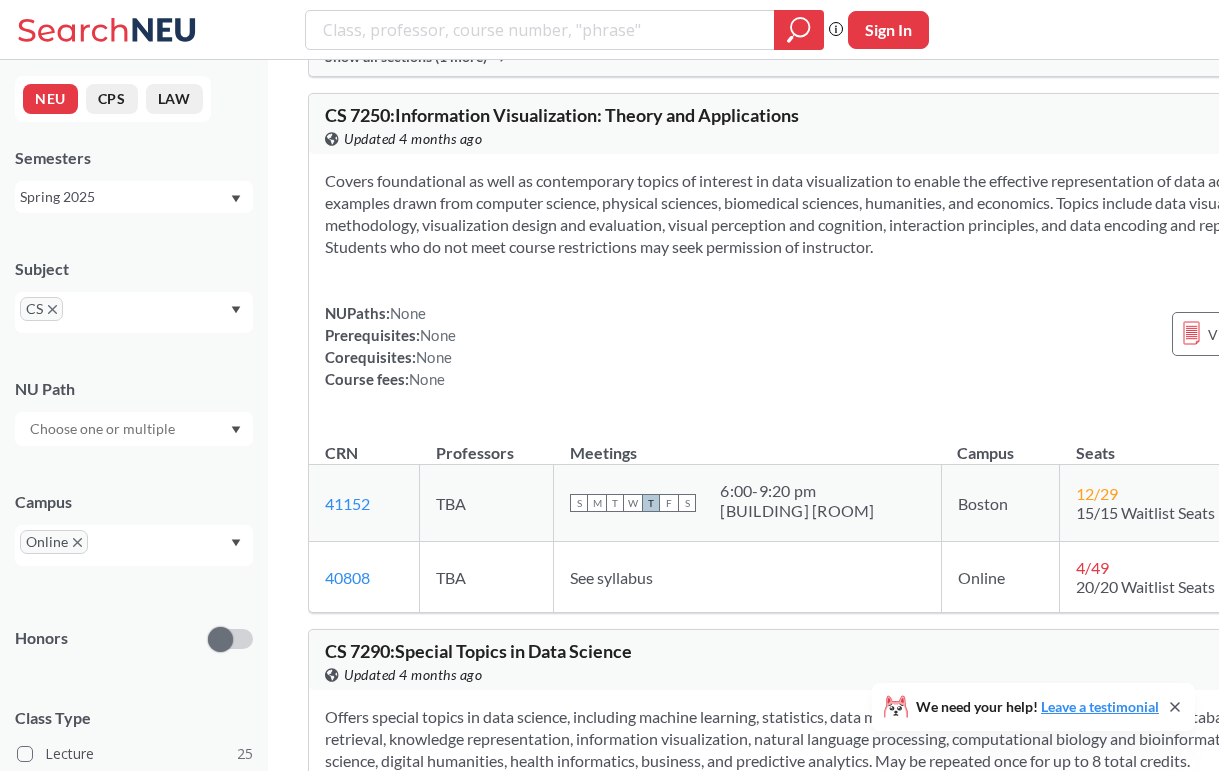 click on "Show all sections (1 more)" at bounding box center (406, -588) 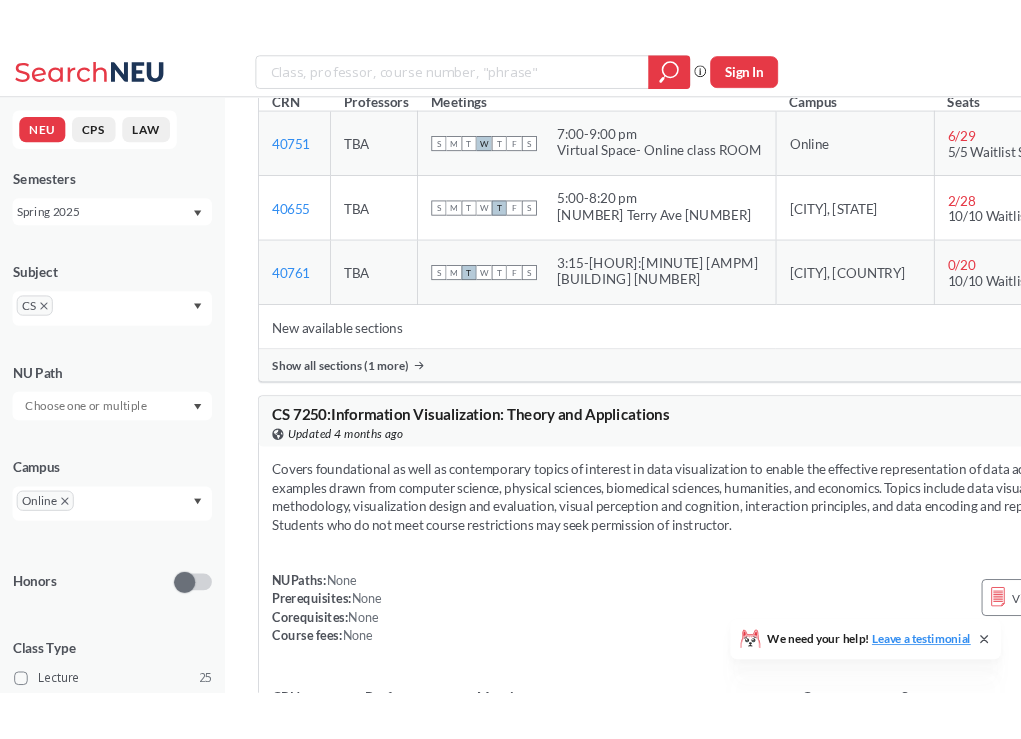 scroll, scrollTop: 17476, scrollLeft: 0, axis: vertical 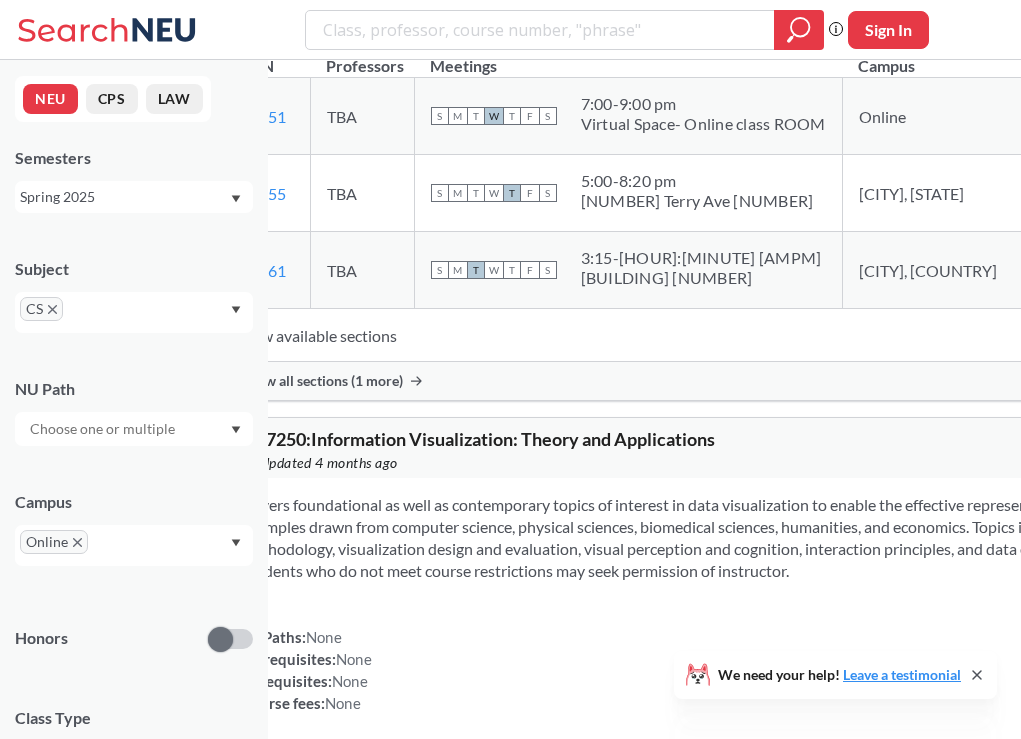 click on "Spring 2025" at bounding box center (124, 197) 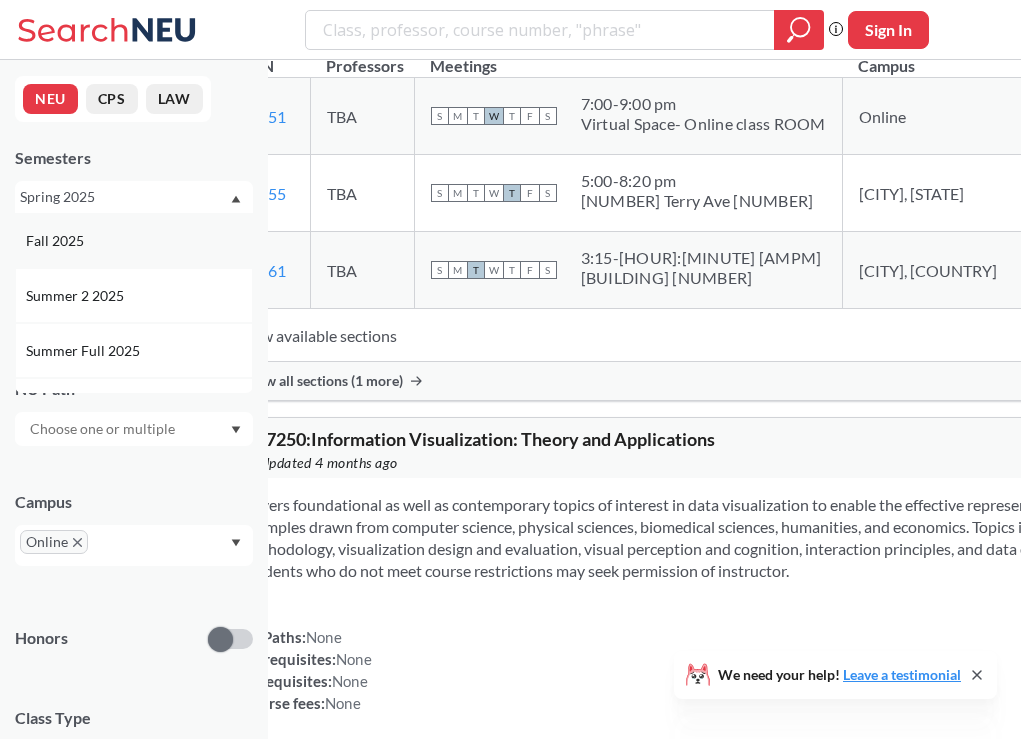 click on "Fall 2025" at bounding box center [139, 241] 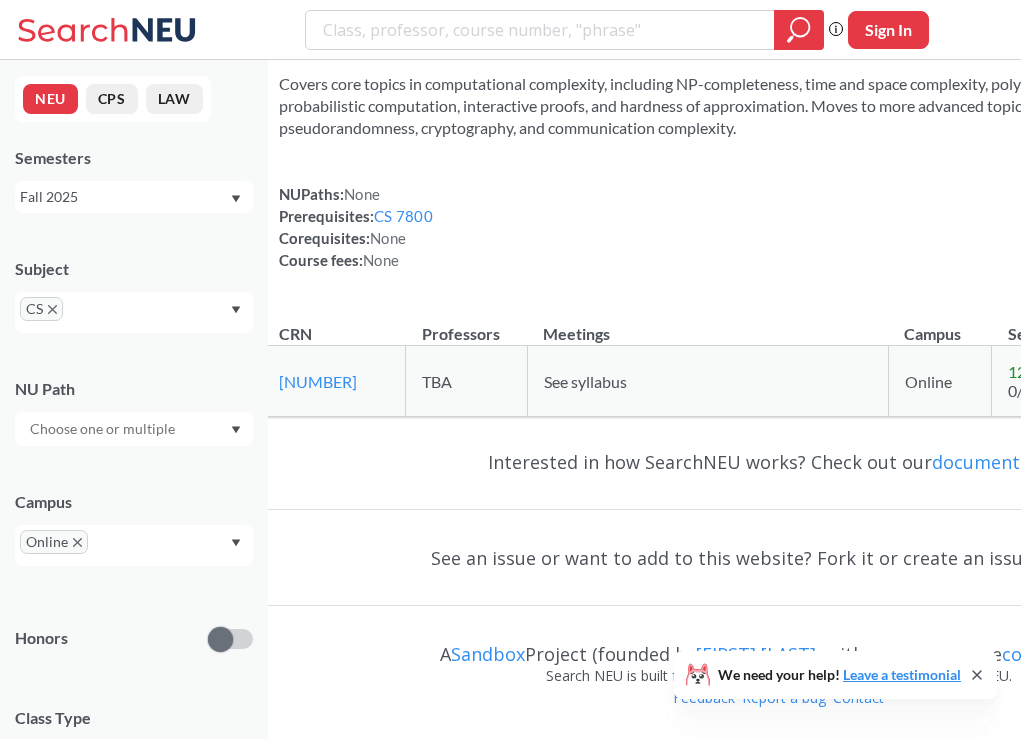 scroll, scrollTop: 0, scrollLeft: 0, axis: both 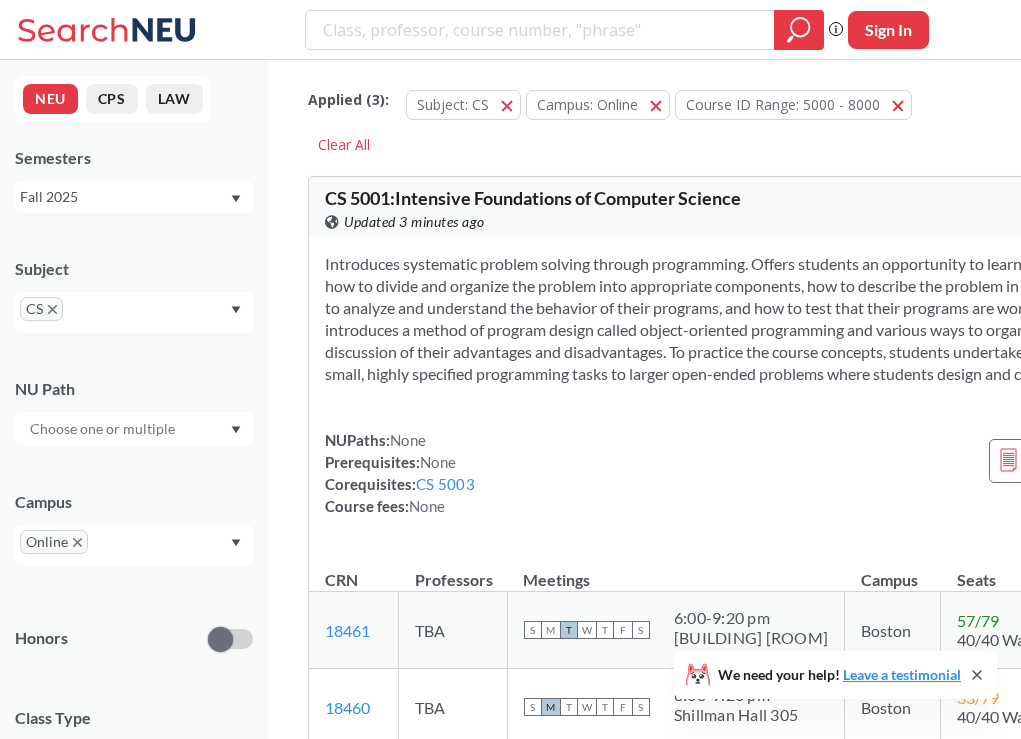 click on "Introduces systematic problem solving through programming. Offers students an opportunity to learn how to analyze a problem, how to divide and organize the problem into appropriate components, how to describe the problem in a computer language, how to analyze and understand the behavior of their programs, and how to test that their programs are working correctly. Additionally, introduces a method of program design called object-oriented programming and various ways to organize data, including a discussion of their advantages and disadvantages. To practice the course concepts, students undertake assignments ranging from small, highly specified programming tasks to larger open-ended problems where students design and code their own solutions.
NUPaths:  None Prerequisites:  None Corequisites:  CS 5003 Course fees:  None View more info for this class" at bounding box center [771, 393] 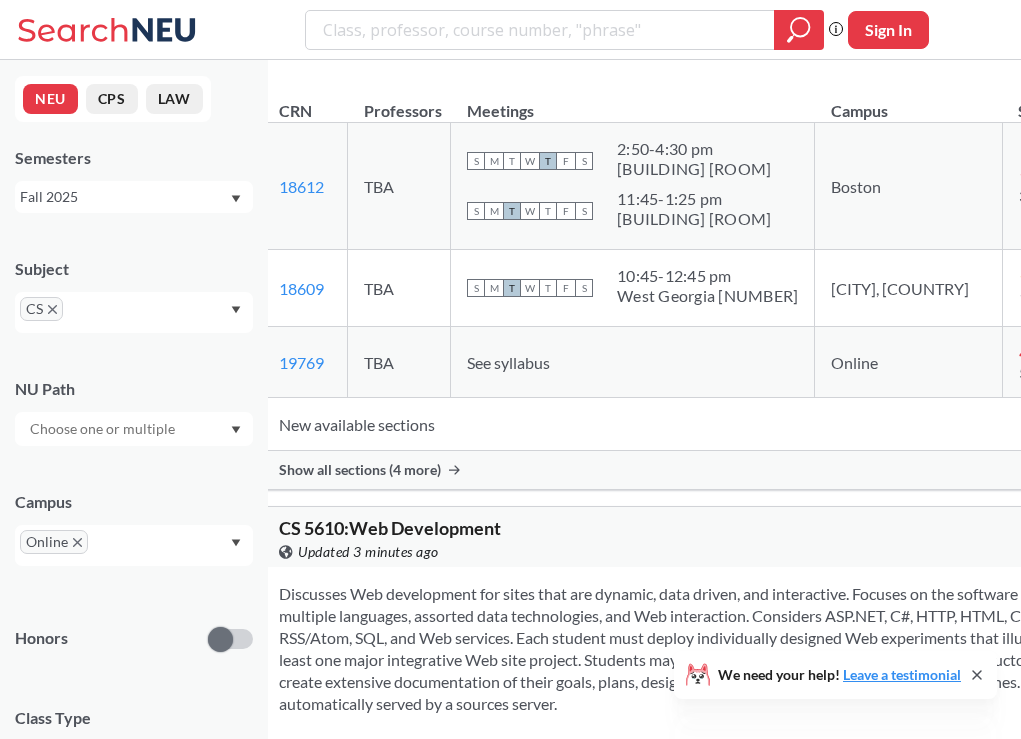 scroll, scrollTop: 9869, scrollLeft: 0, axis: vertical 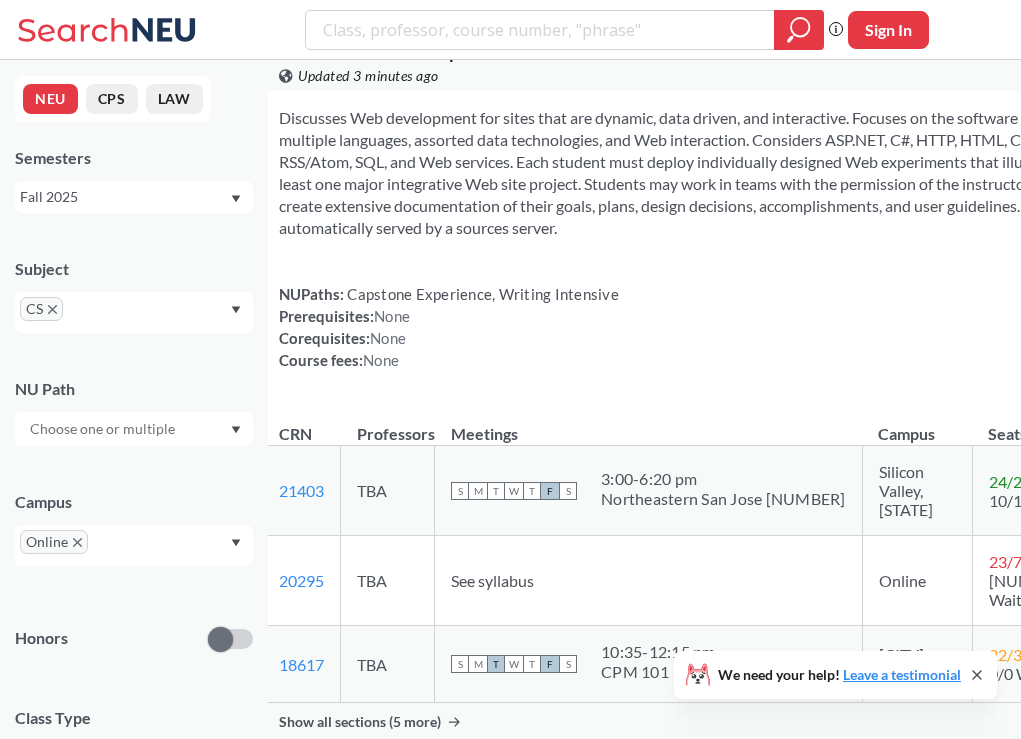 click on "Show all sections (4 more)" at bounding box center [360, -6] 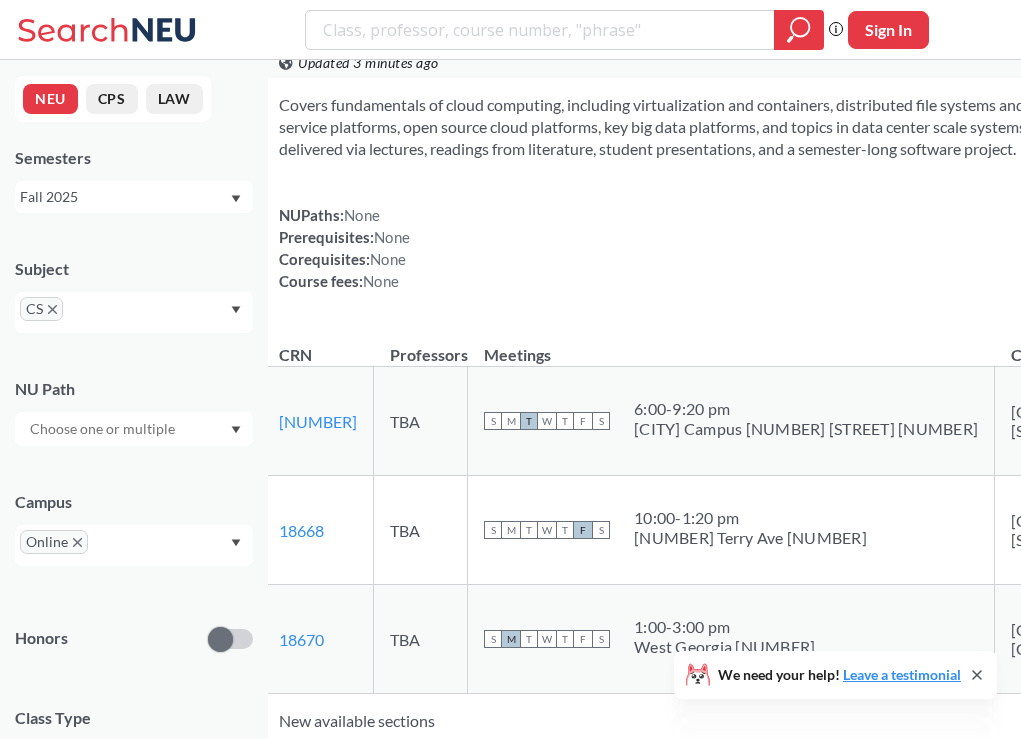 scroll, scrollTop: 13592, scrollLeft: 0, axis: vertical 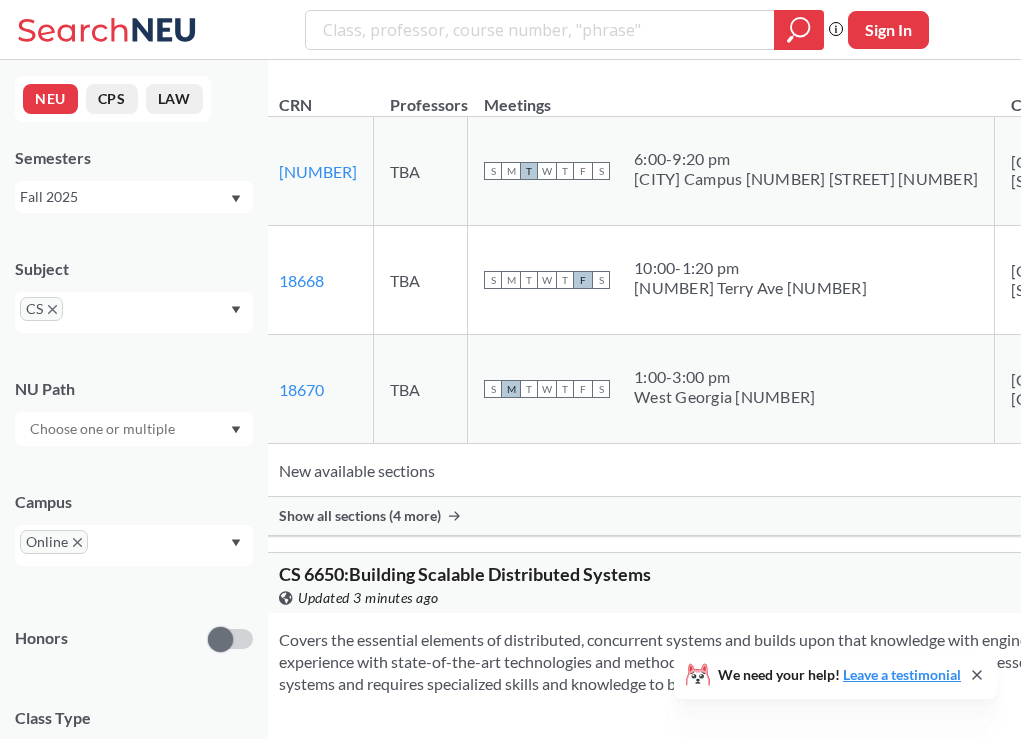 click on "Show all sections (6 more)" at bounding box center (360, -269) 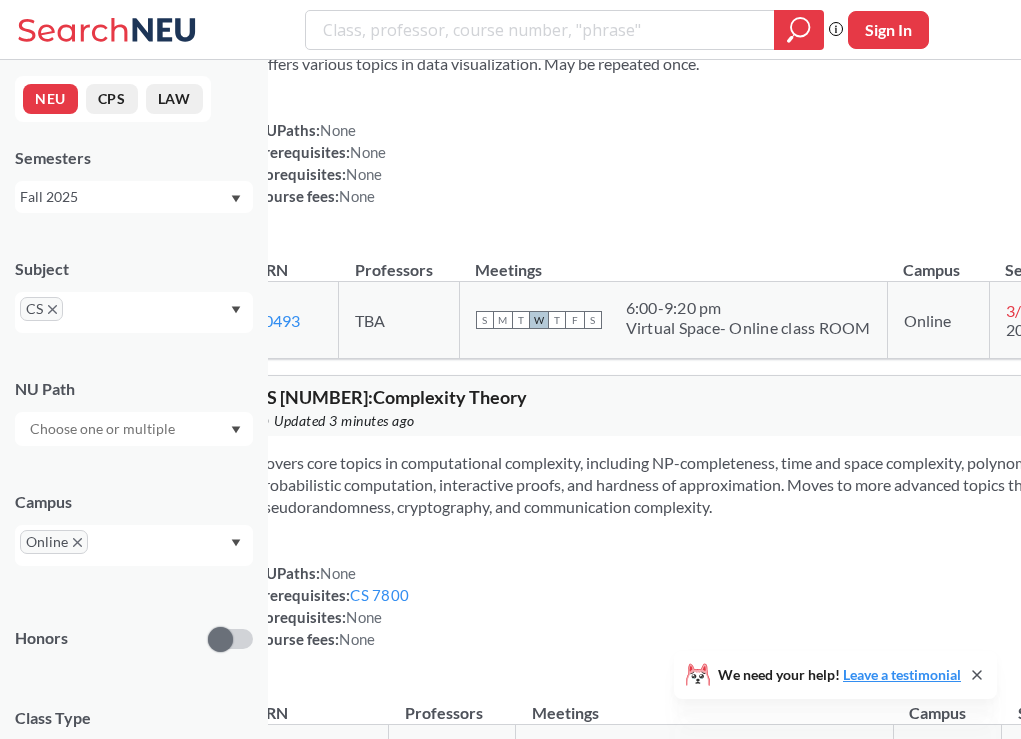 scroll, scrollTop: 15718, scrollLeft: 0, axis: vertical 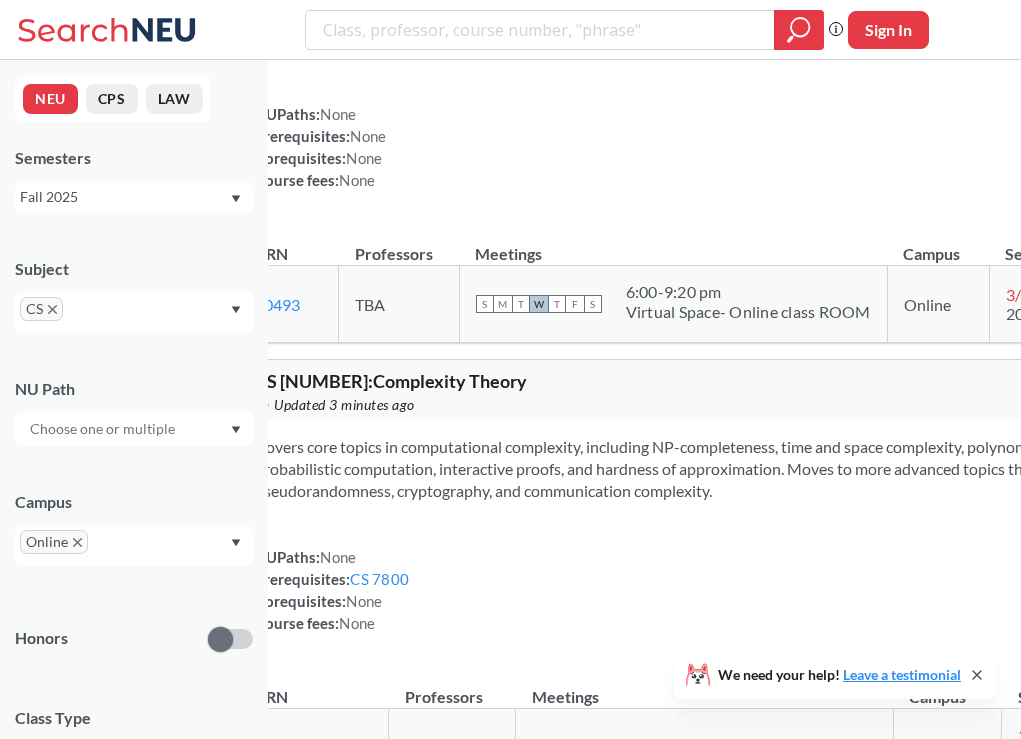 click on "Show all sections (2 more)" at bounding box center (336, -682) 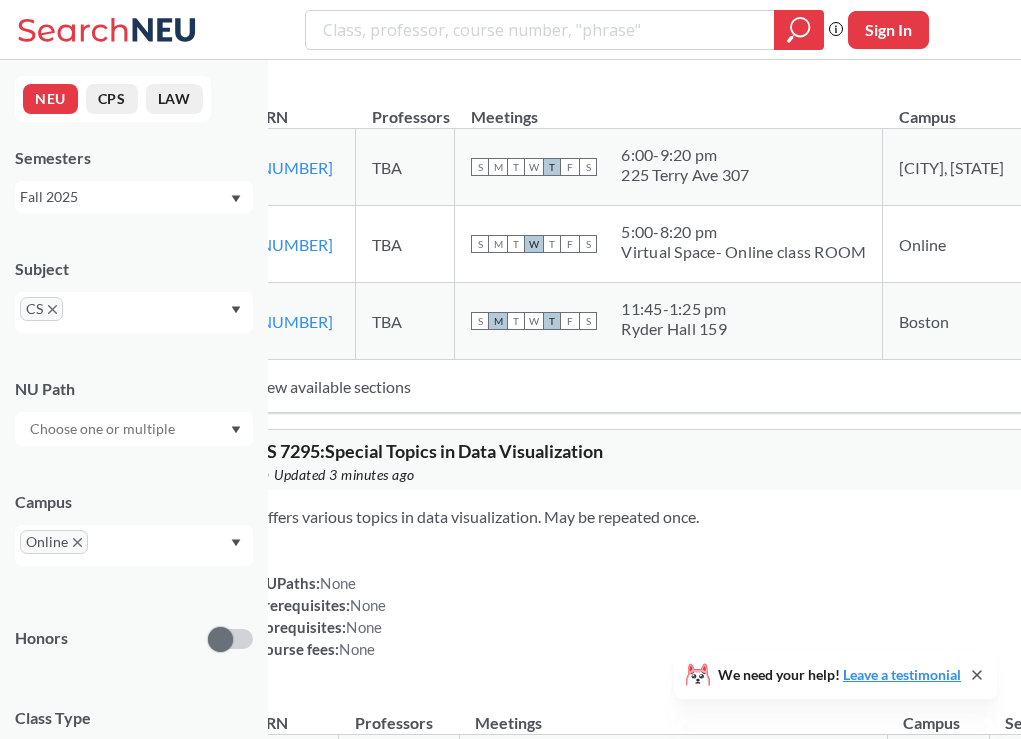 scroll, scrollTop: 15408, scrollLeft: 0, axis: vertical 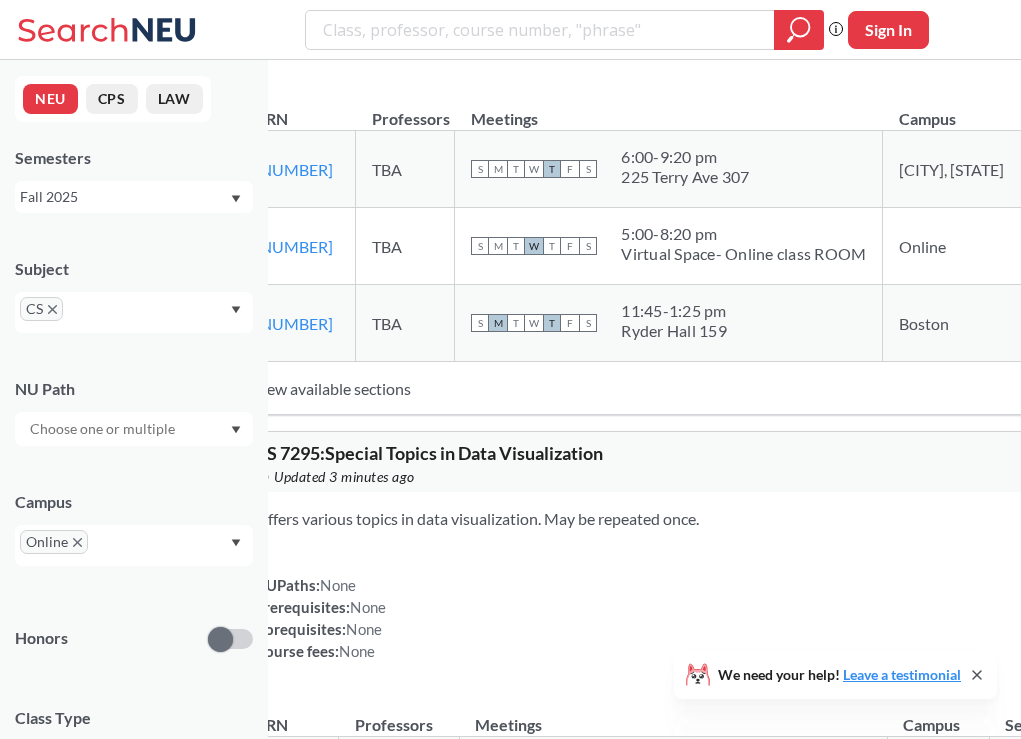 drag, startPoint x: 323, startPoint y: 343, endPoint x: 370, endPoint y: 432, distance: 100.6479 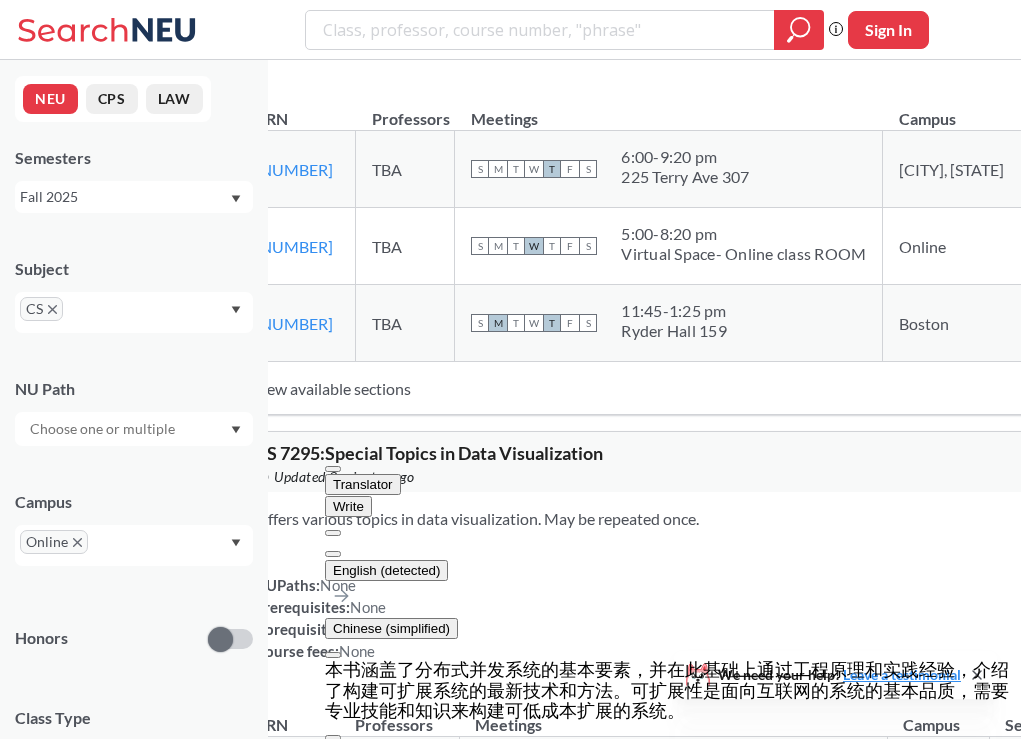 click on "Covers the essential elements of distributed, concurrent systems and builds upon that knowledge with engineering principles and practical experience with state-of-the-art technologies and methods for building scalable systems. Scalability is an essential quality of internet-facing systems and requires specialized skills and knowledge to build systems that scale at low cost." at bounding box center (778, -928) 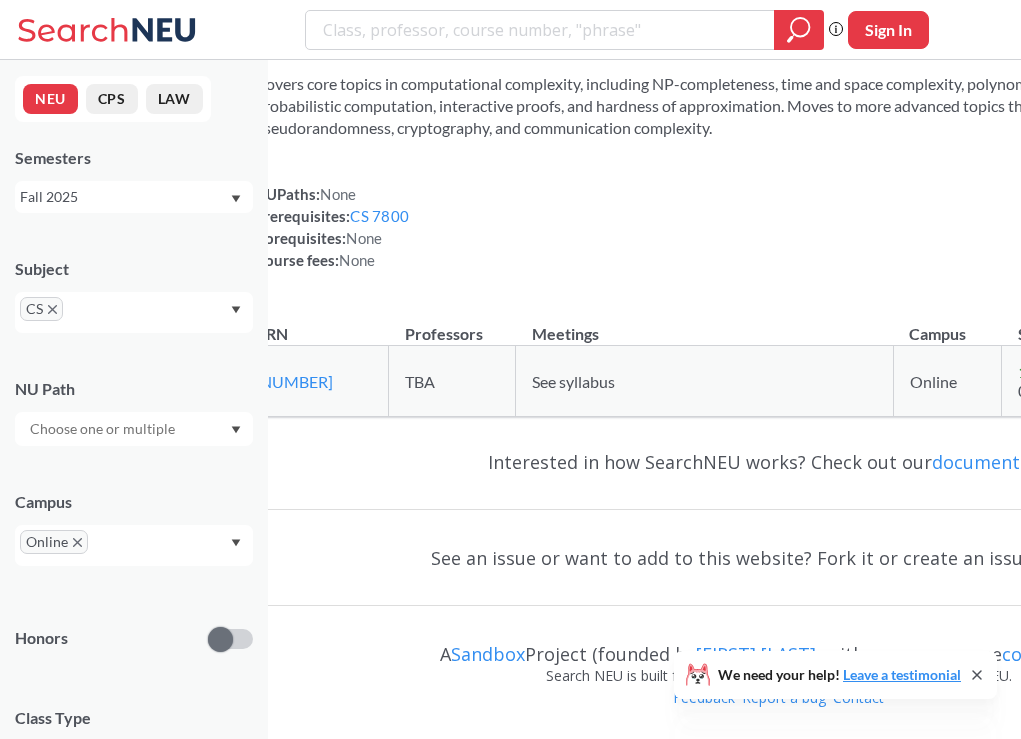 scroll, scrollTop: 16366, scrollLeft: 0, axis: vertical 